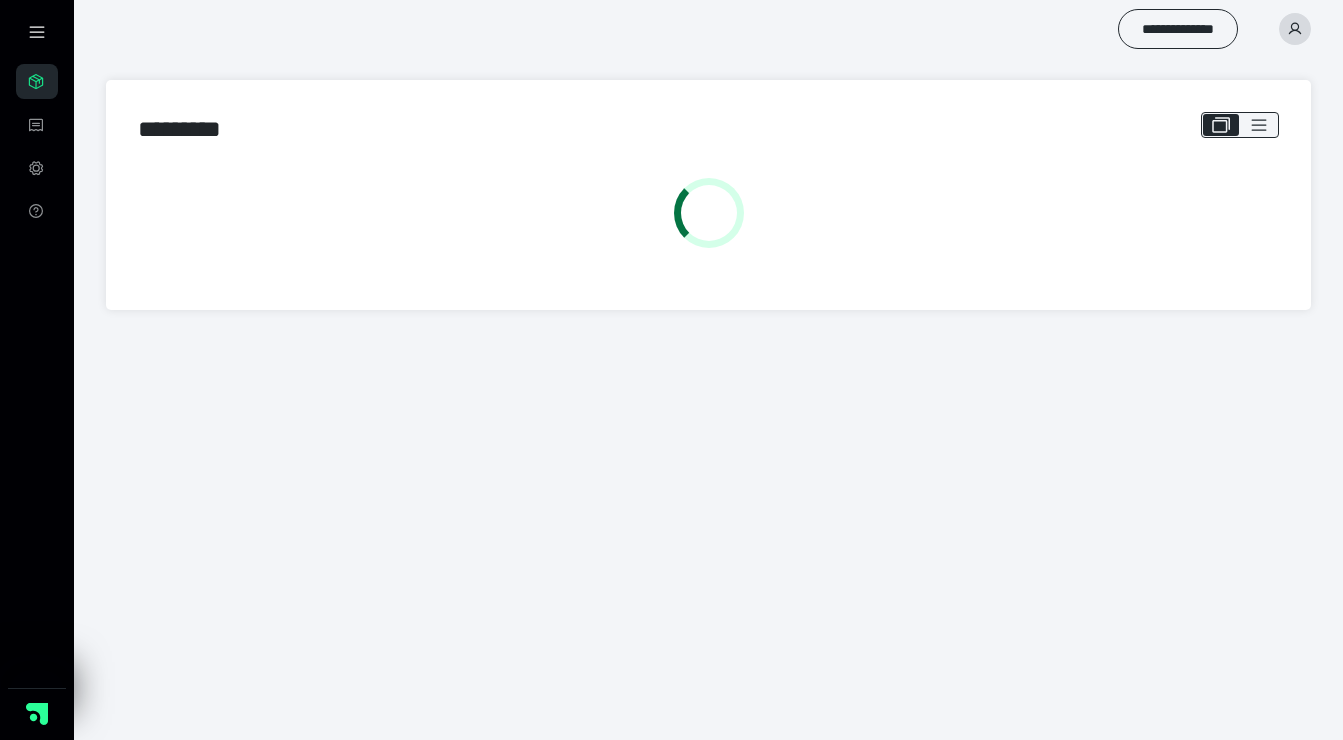 scroll, scrollTop: 0, scrollLeft: 0, axis: both 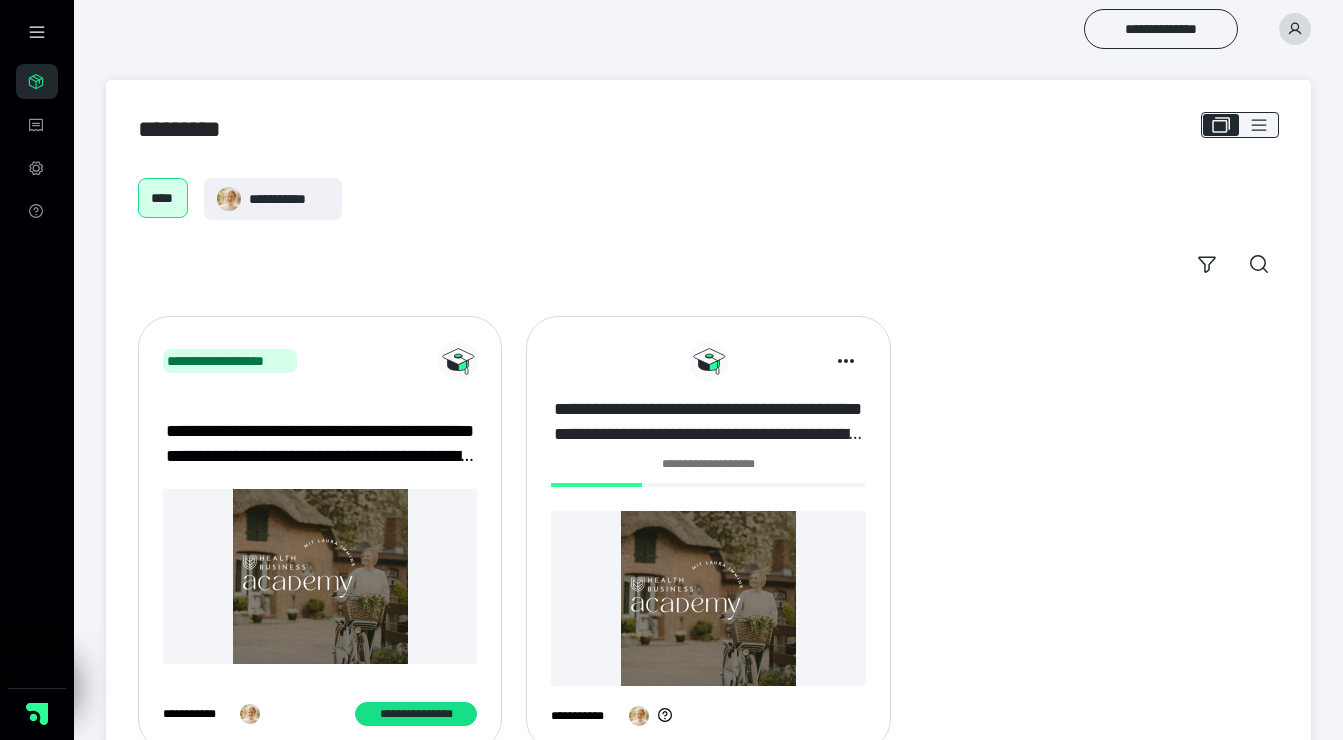 click on "**********" at bounding box center [708, 422] 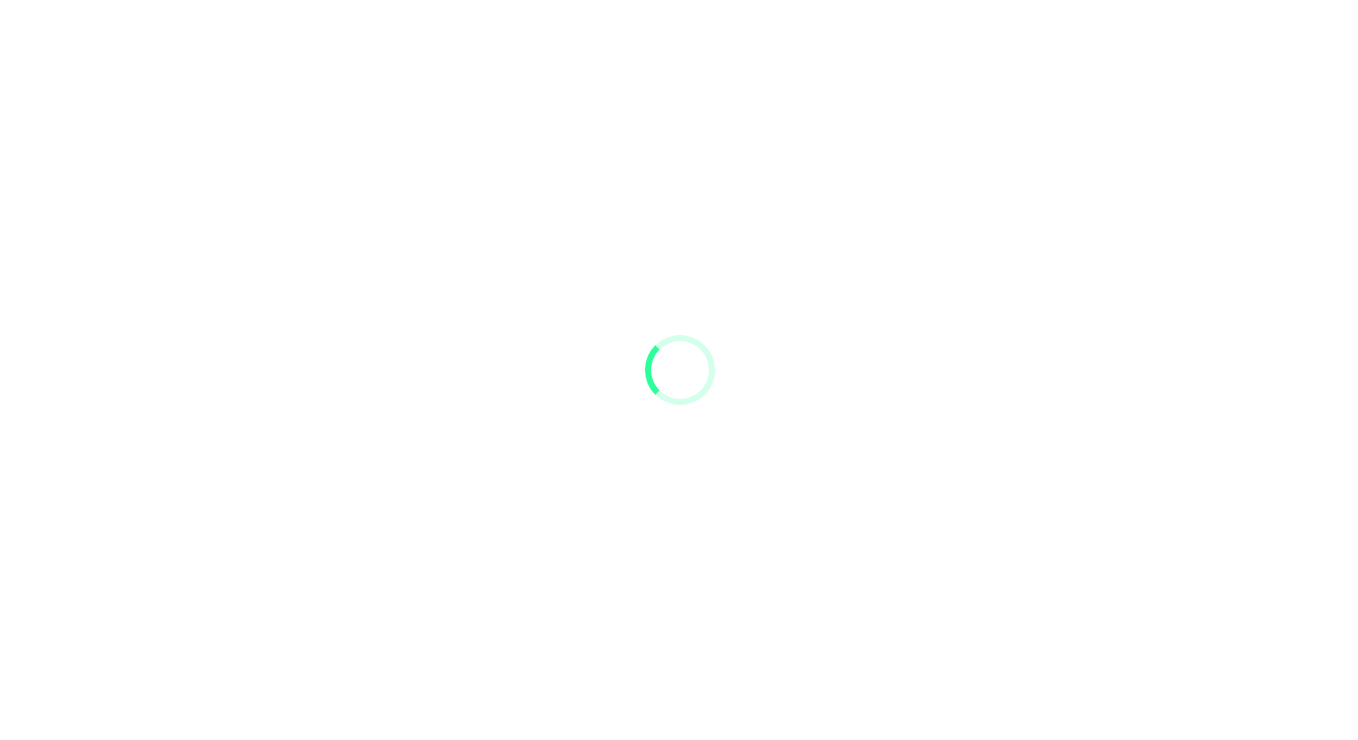 scroll, scrollTop: 0, scrollLeft: 0, axis: both 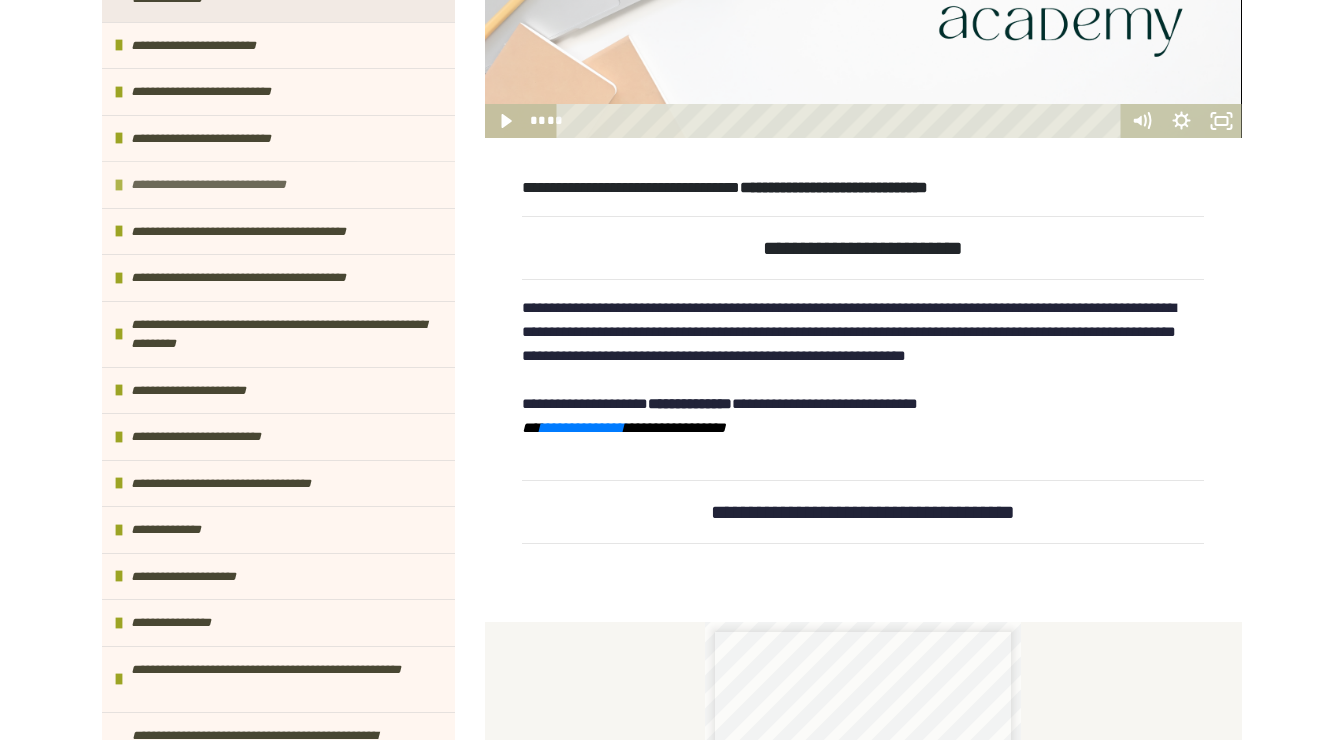 click on "**********" at bounding box center [234, 185] 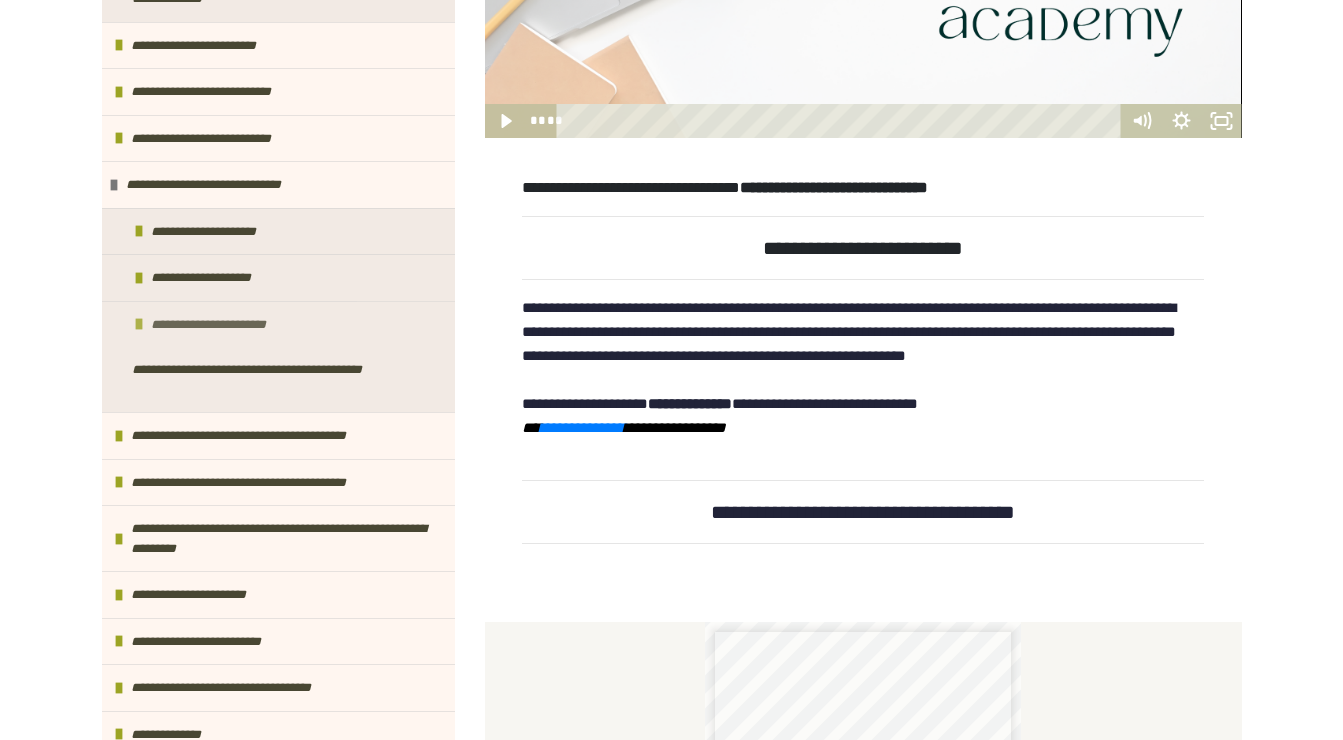 click on "**********" at bounding box center [228, 325] 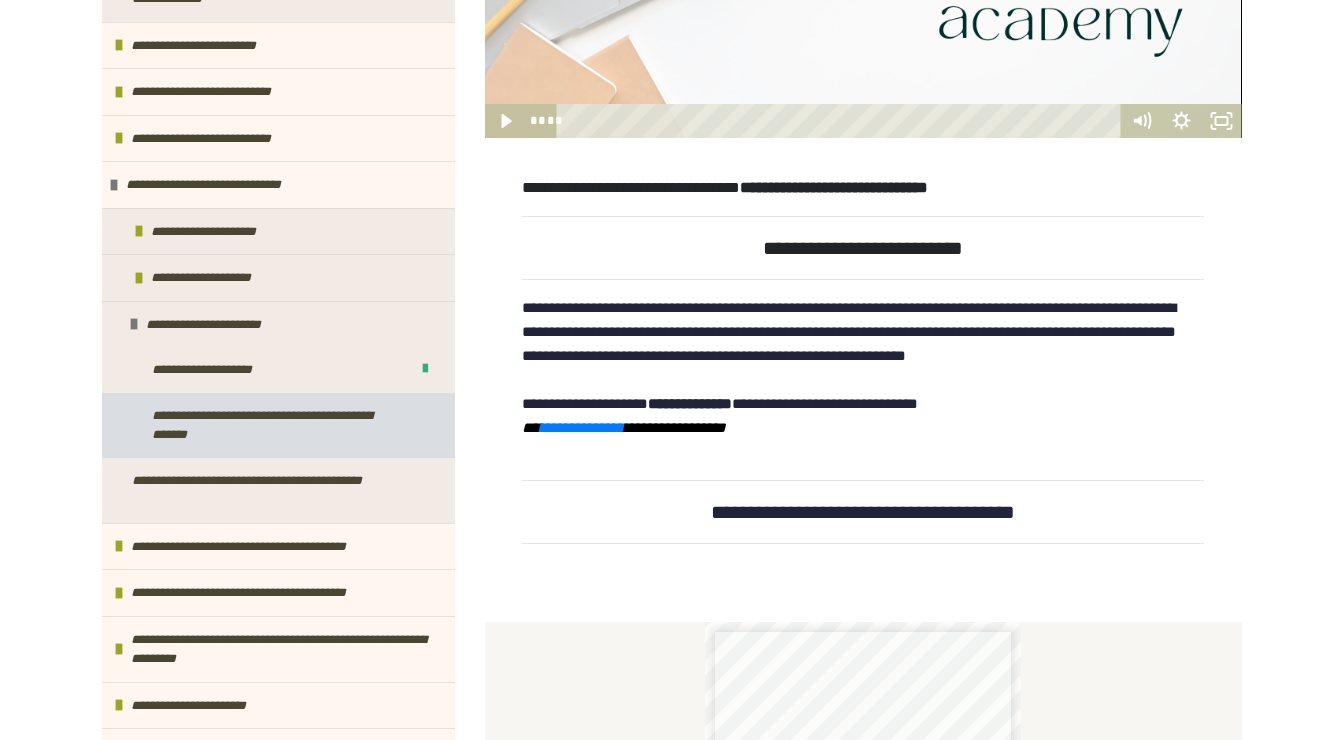 click on "**********" at bounding box center (273, 425) 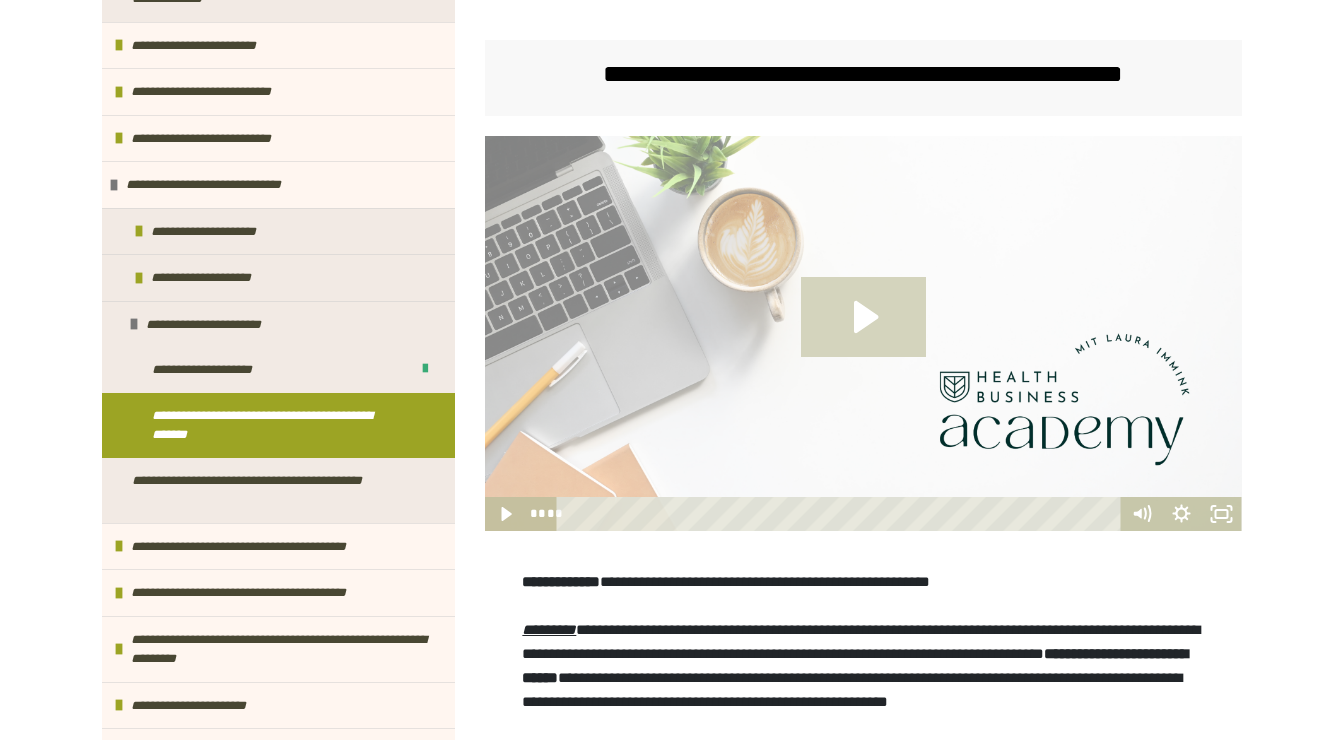 click 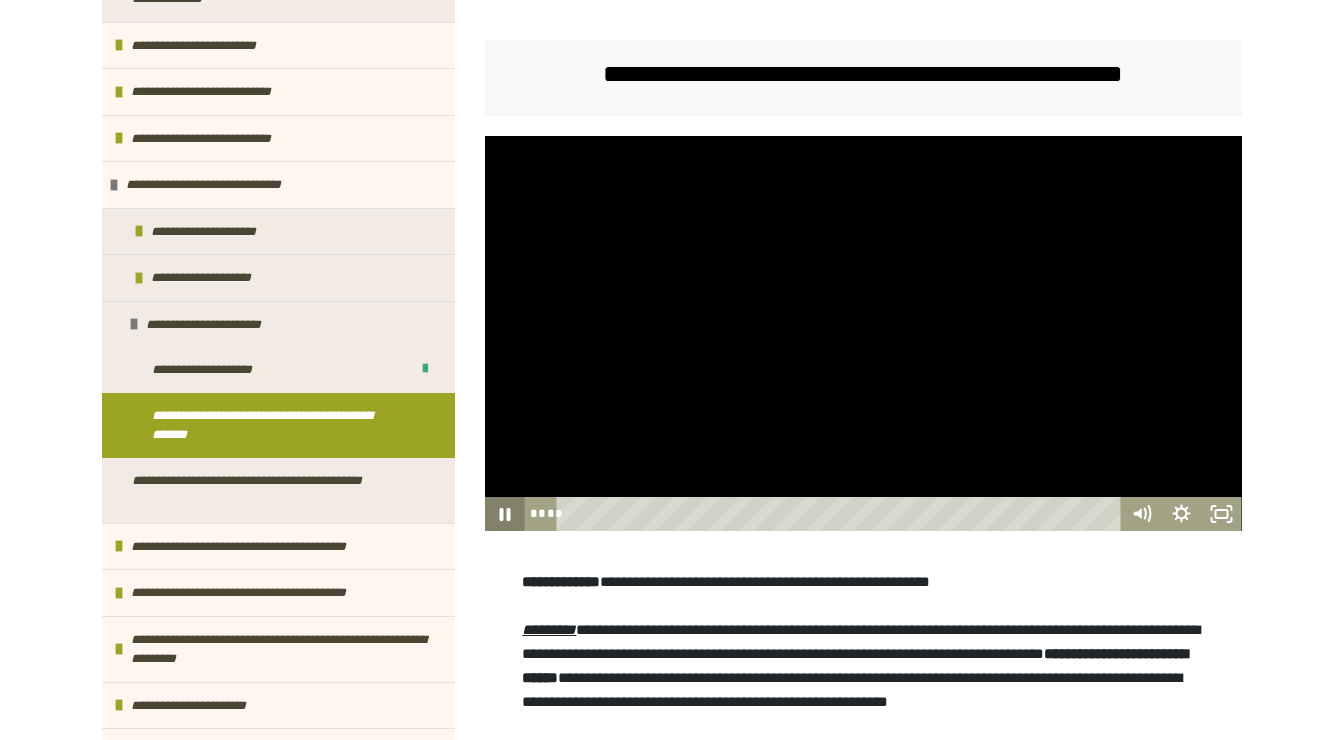 click 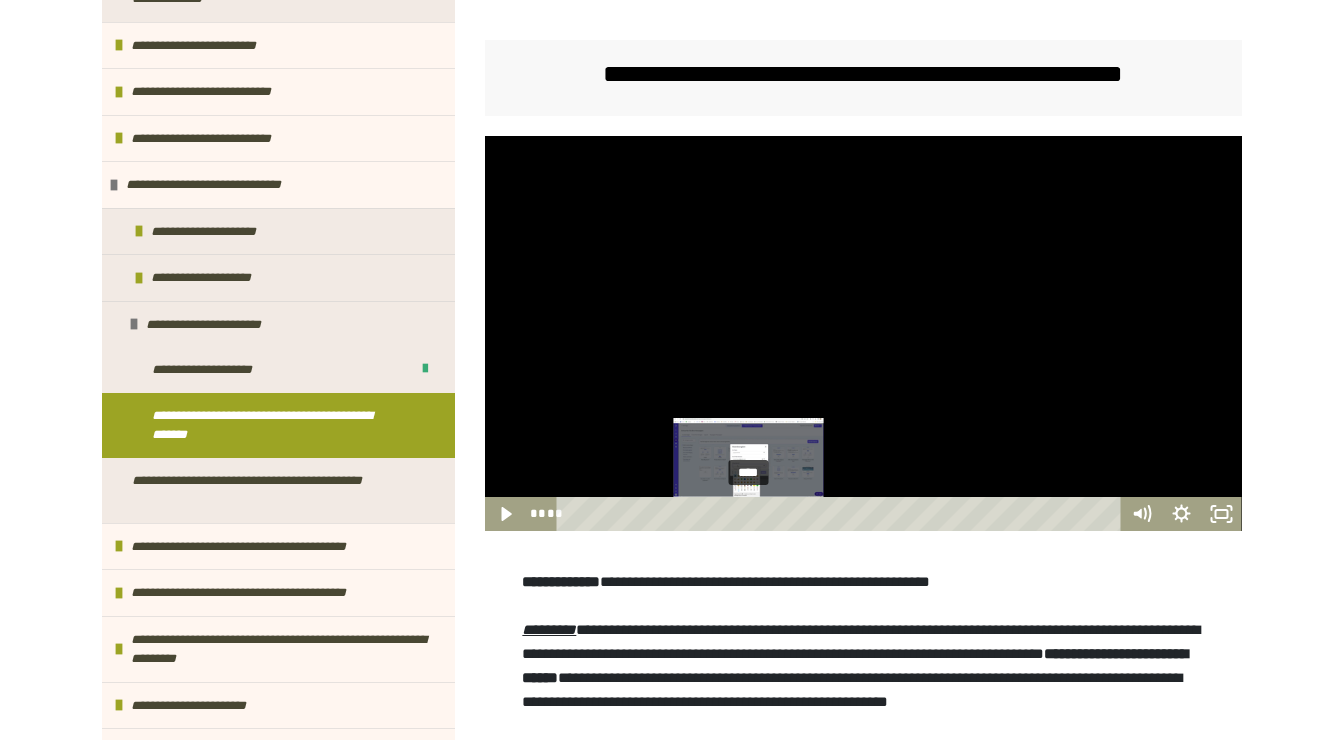 click on "****" at bounding box center (841, 514) 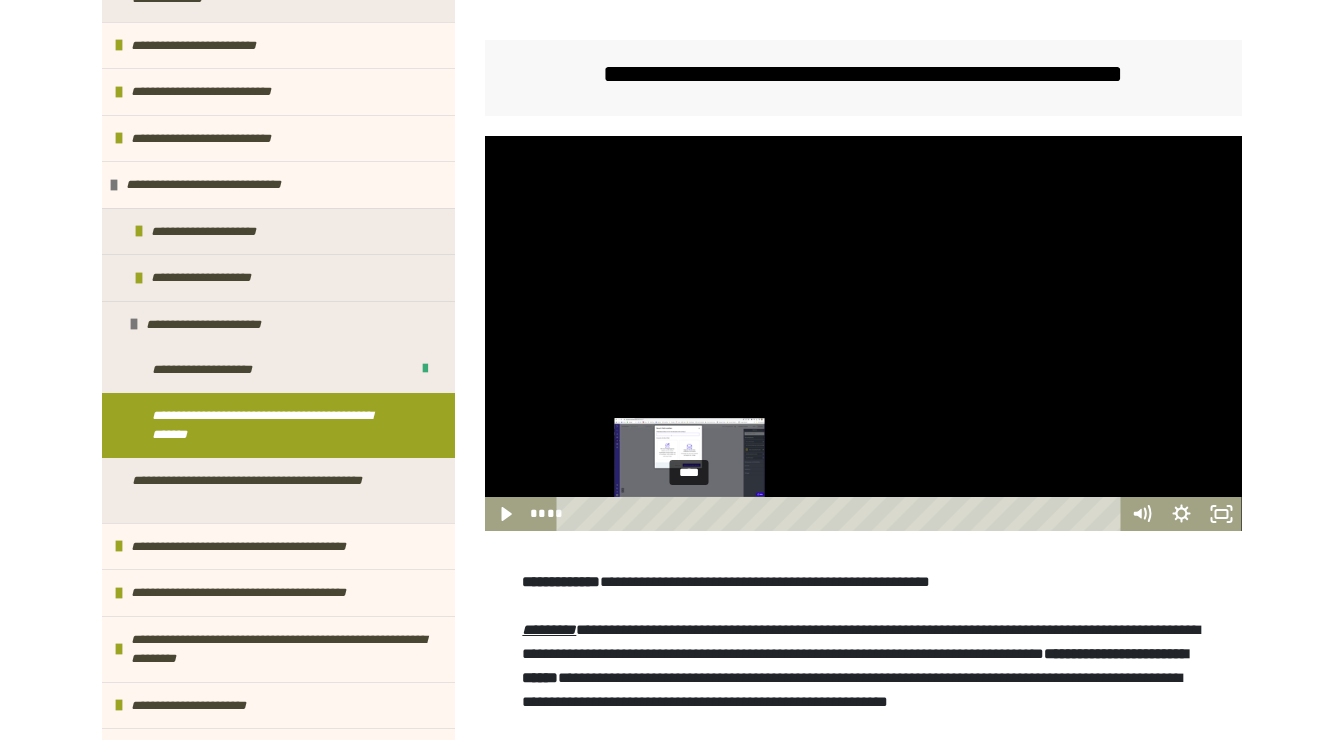 click on "****" at bounding box center [841, 514] 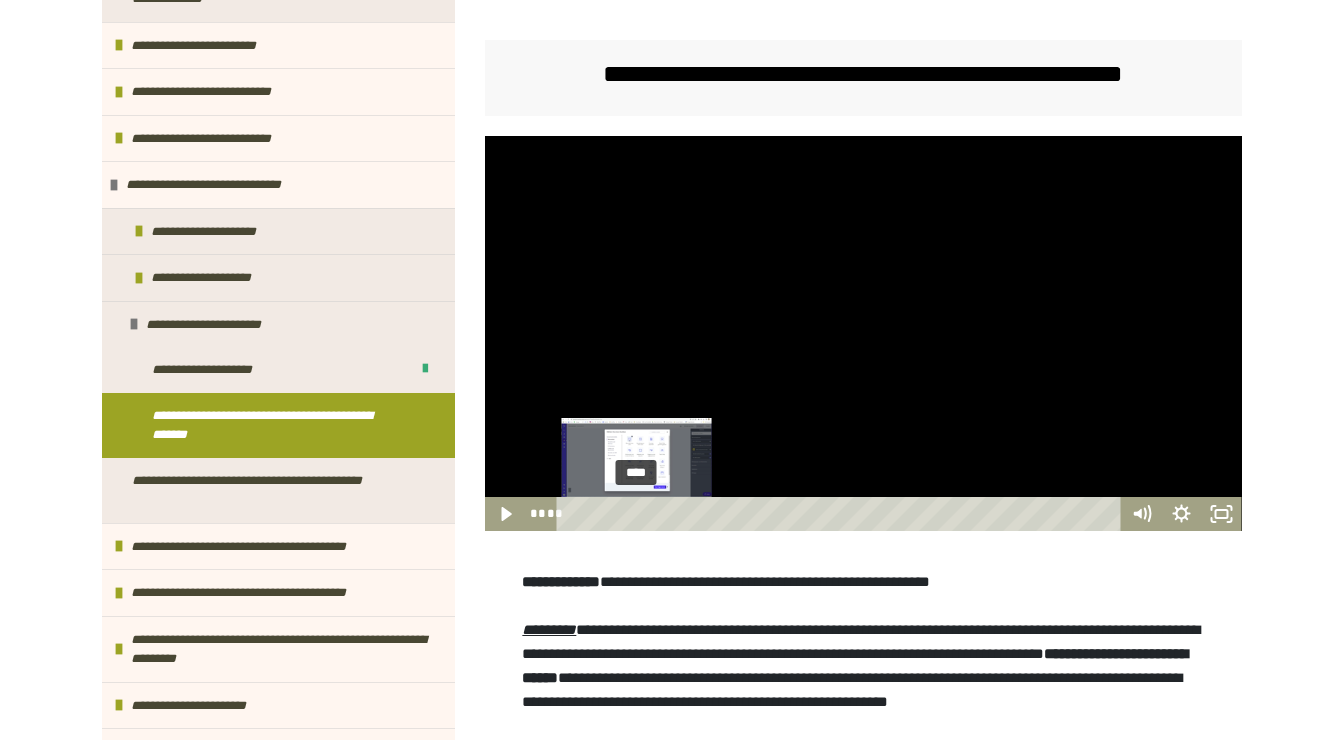 click on "****" at bounding box center (841, 514) 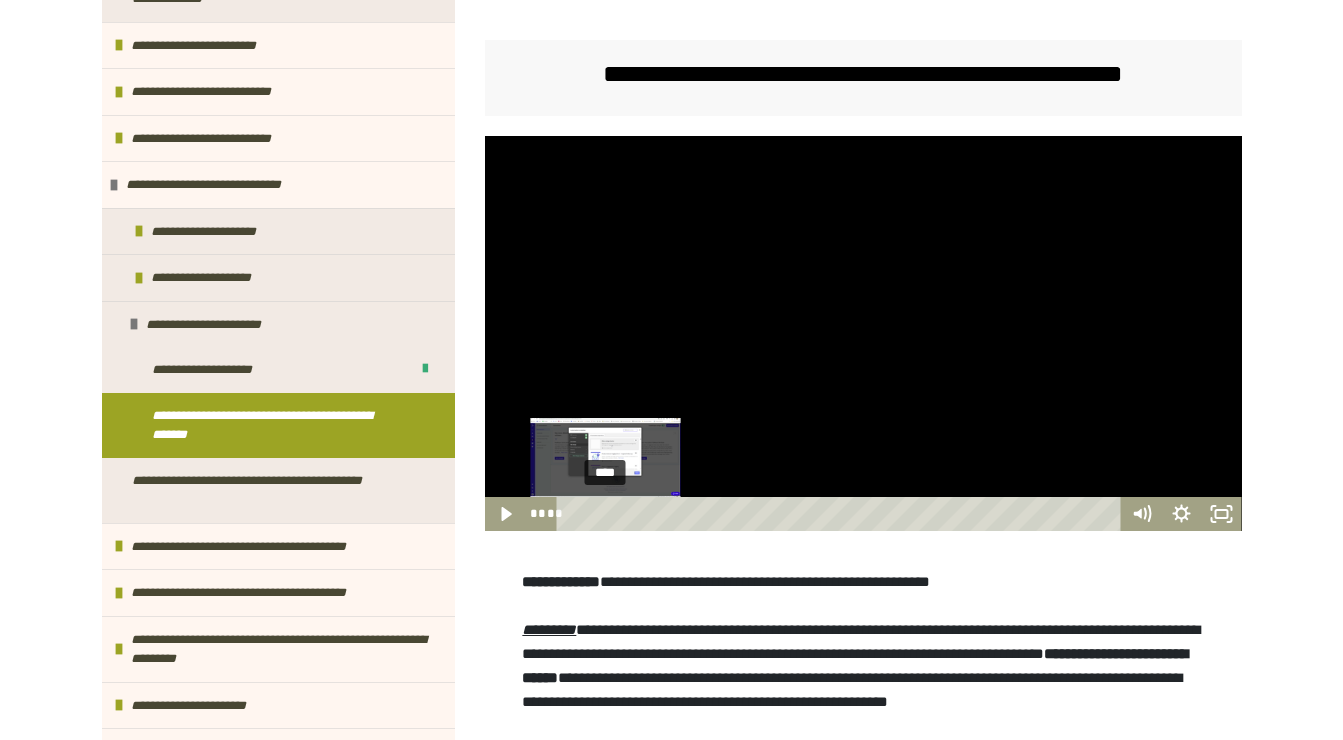 click on "****" at bounding box center [841, 514] 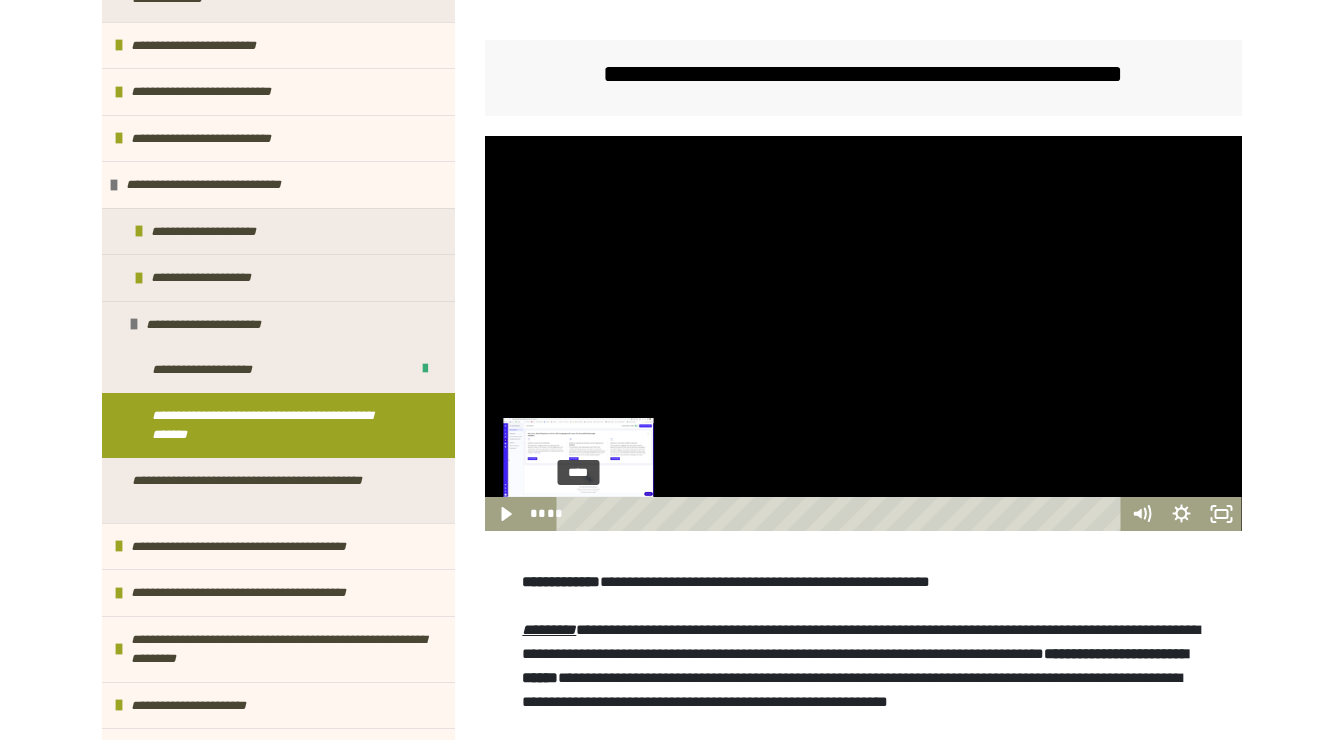 click on "****" at bounding box center (841, 514) 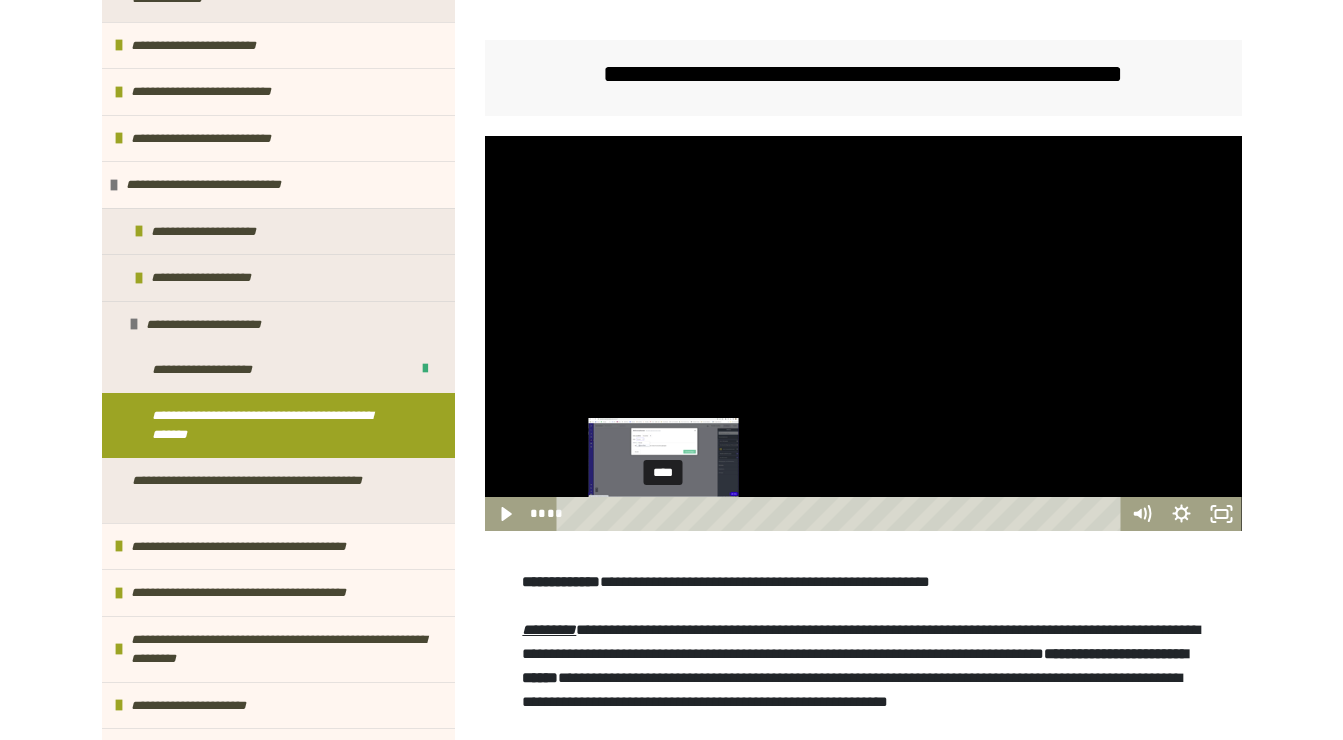 click on "****" at bounding box center (841, 514) 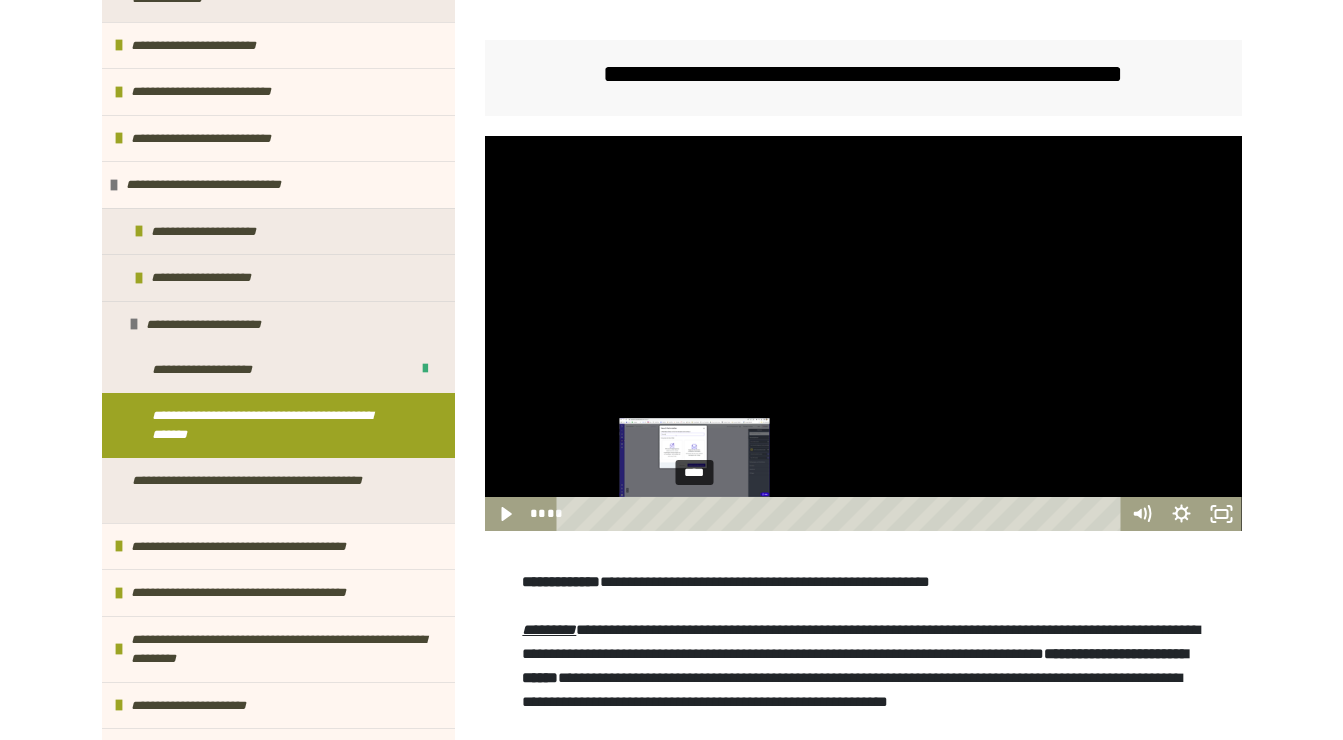 click on "****" at bounding box center [841, 514] 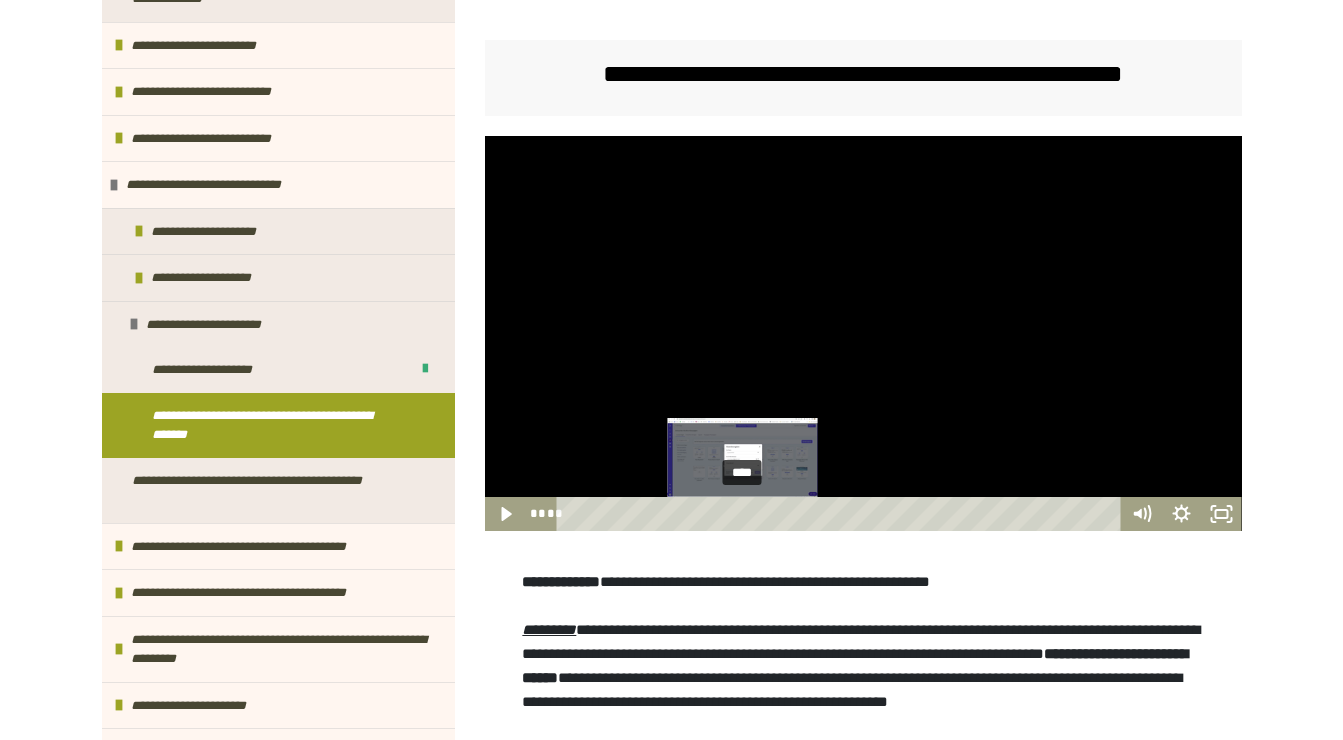 click on "****" at bounding box center [841, 514] 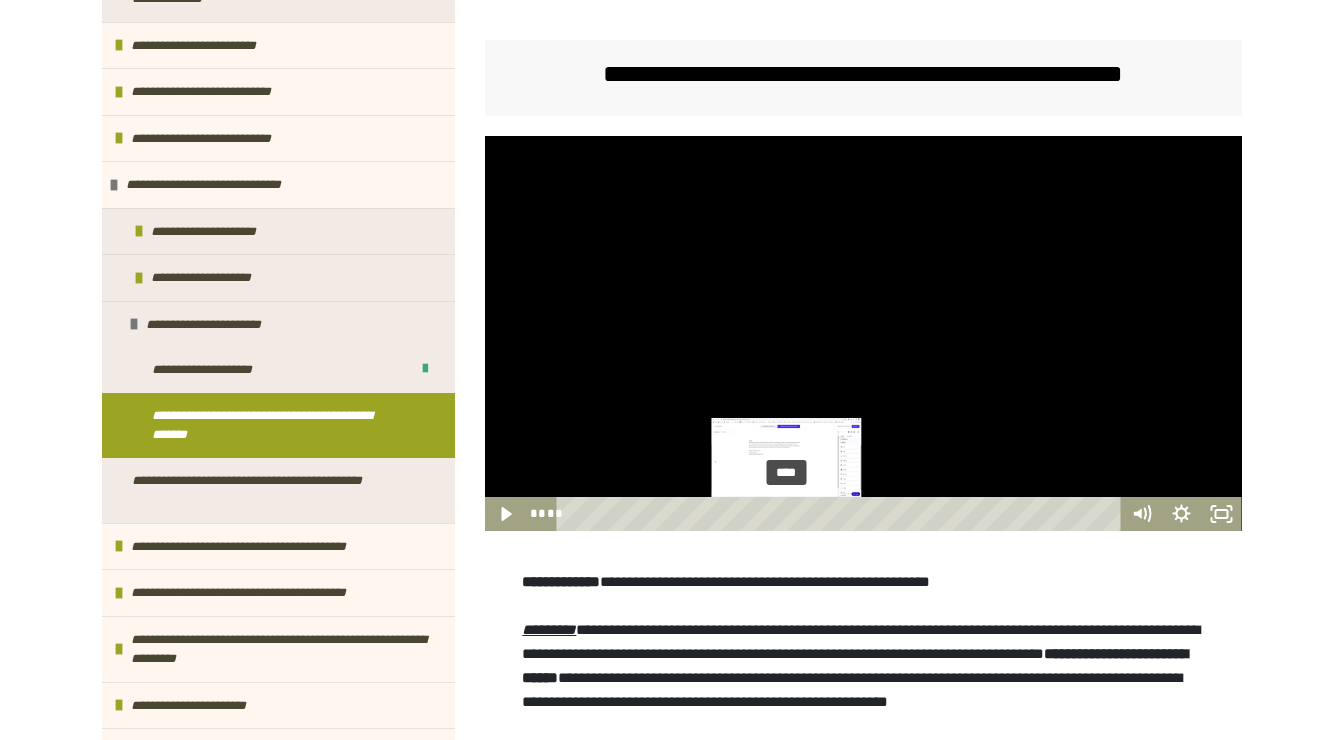 click on "****" at bounding box center (841, 514) 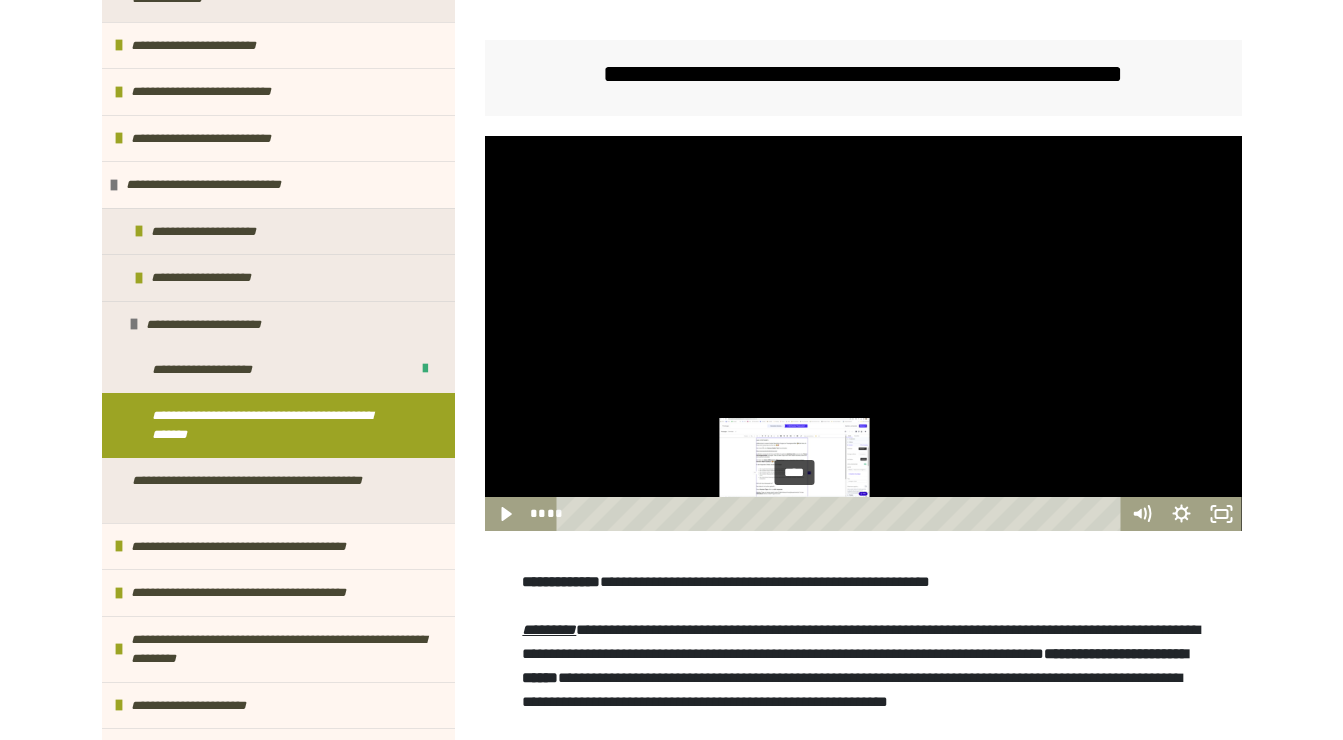 click on "****" at bounding box center [841, 514] 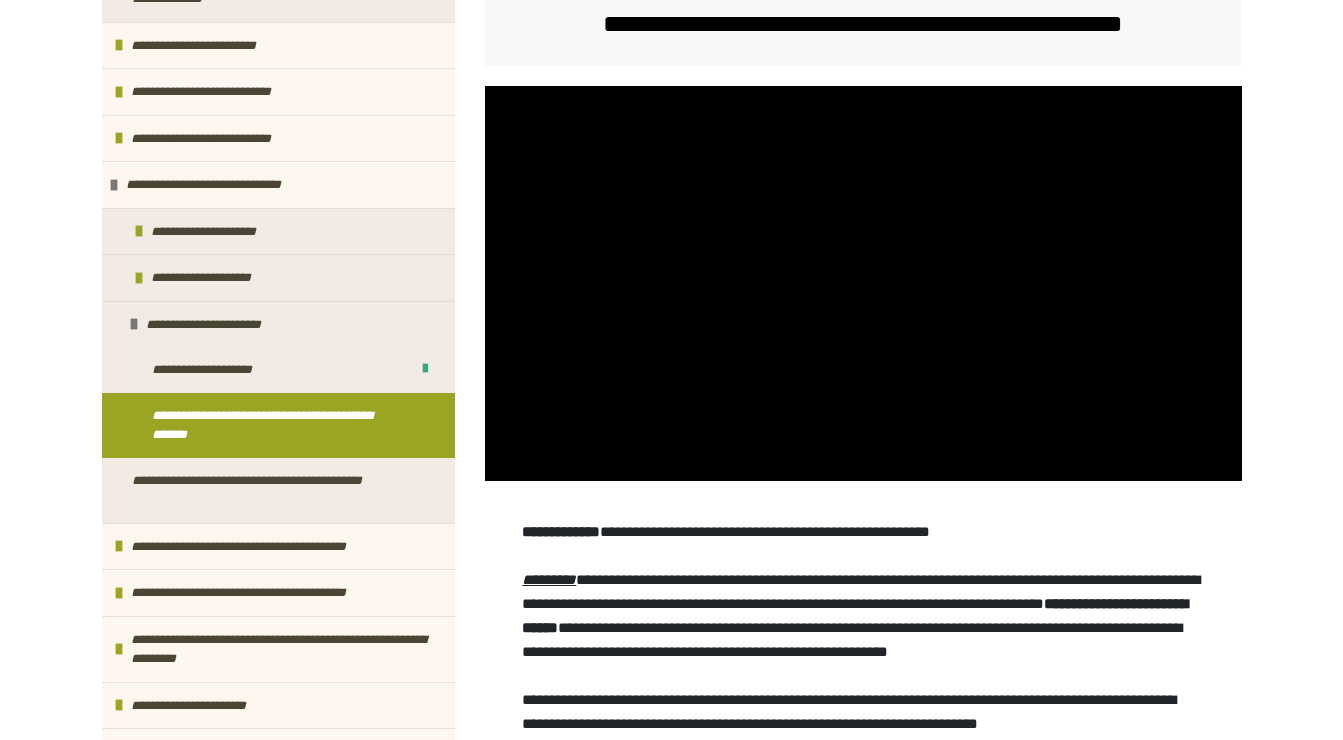 scroll, scrollTop: 405, scrollLeft: 0, axis: vertical 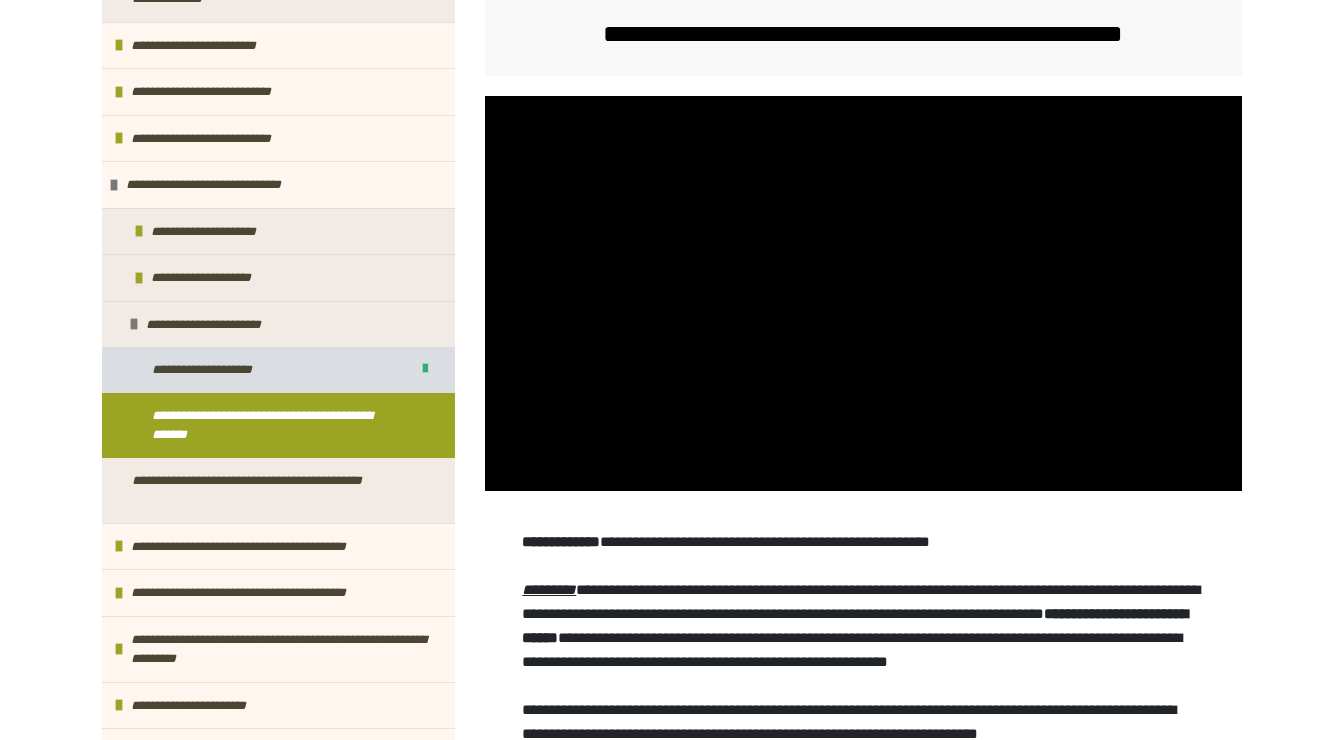 click on "**********" at bounding box center [222, 370] 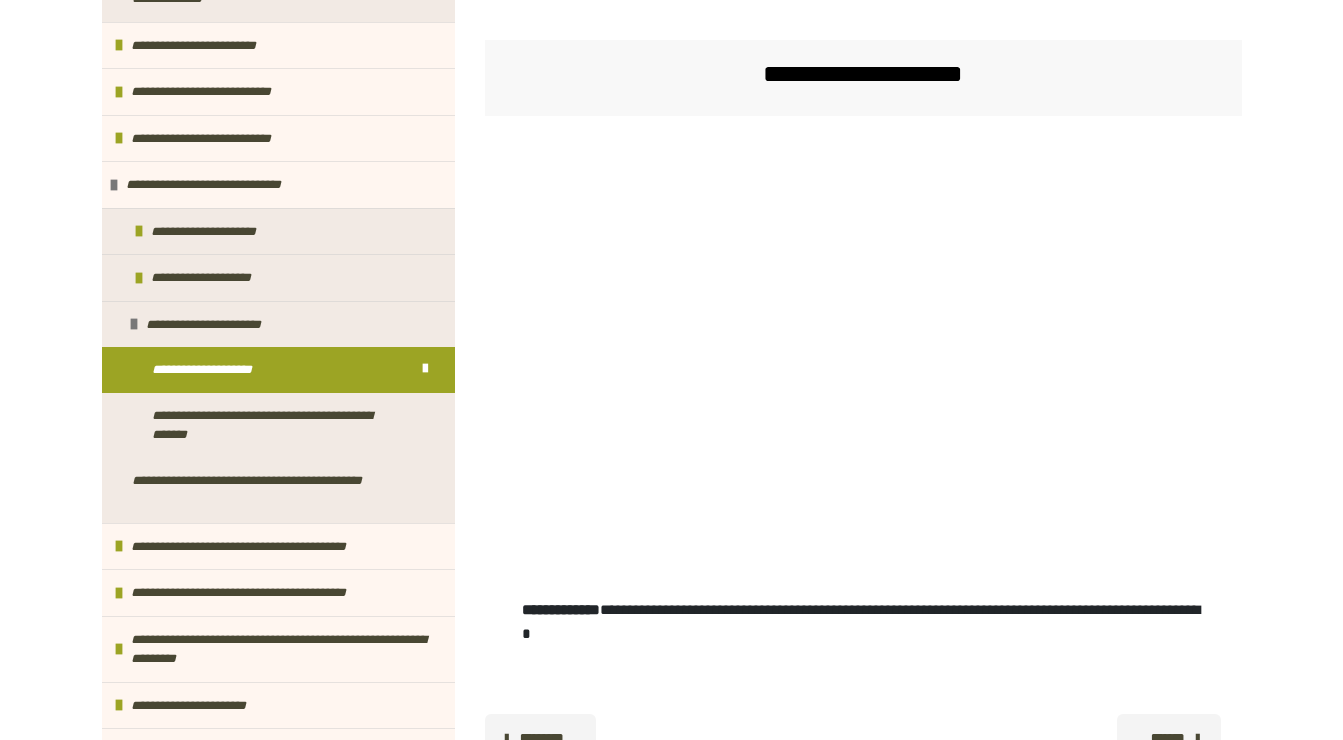 click on "**********" at bounding box center (863, 347) 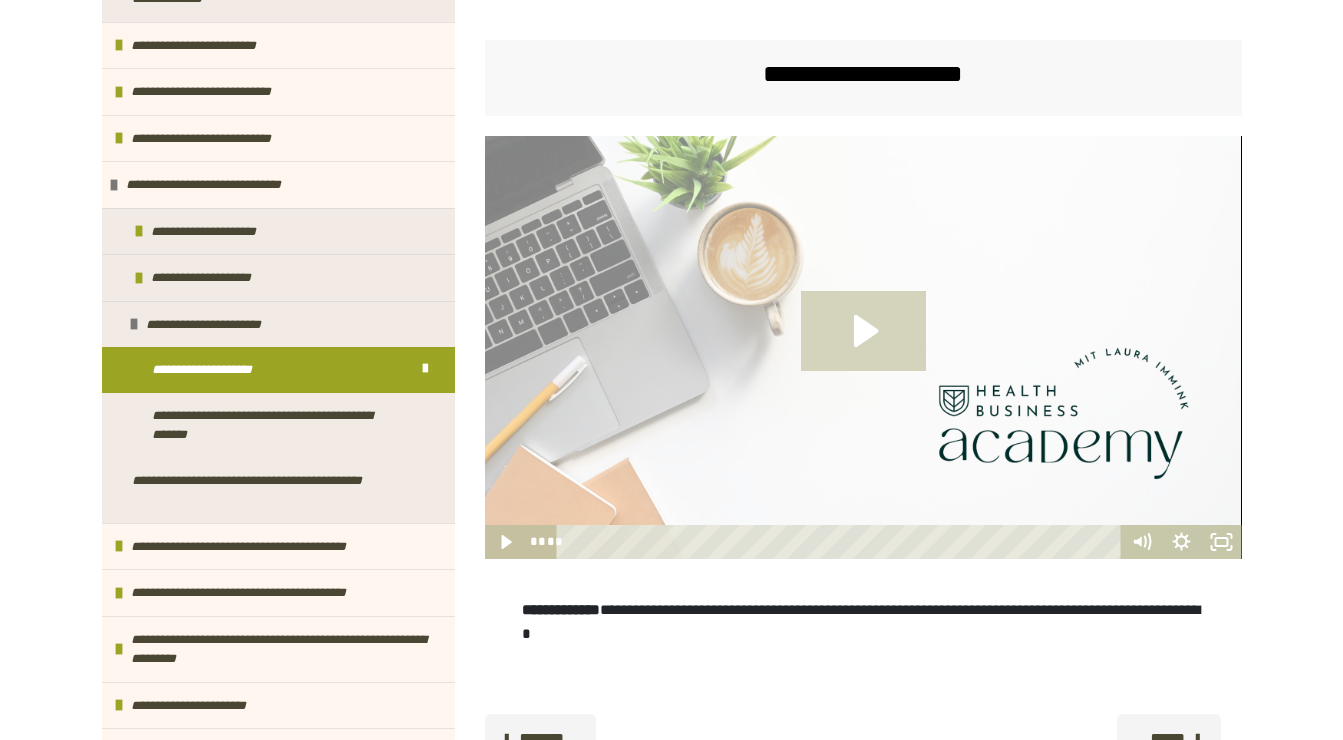 click 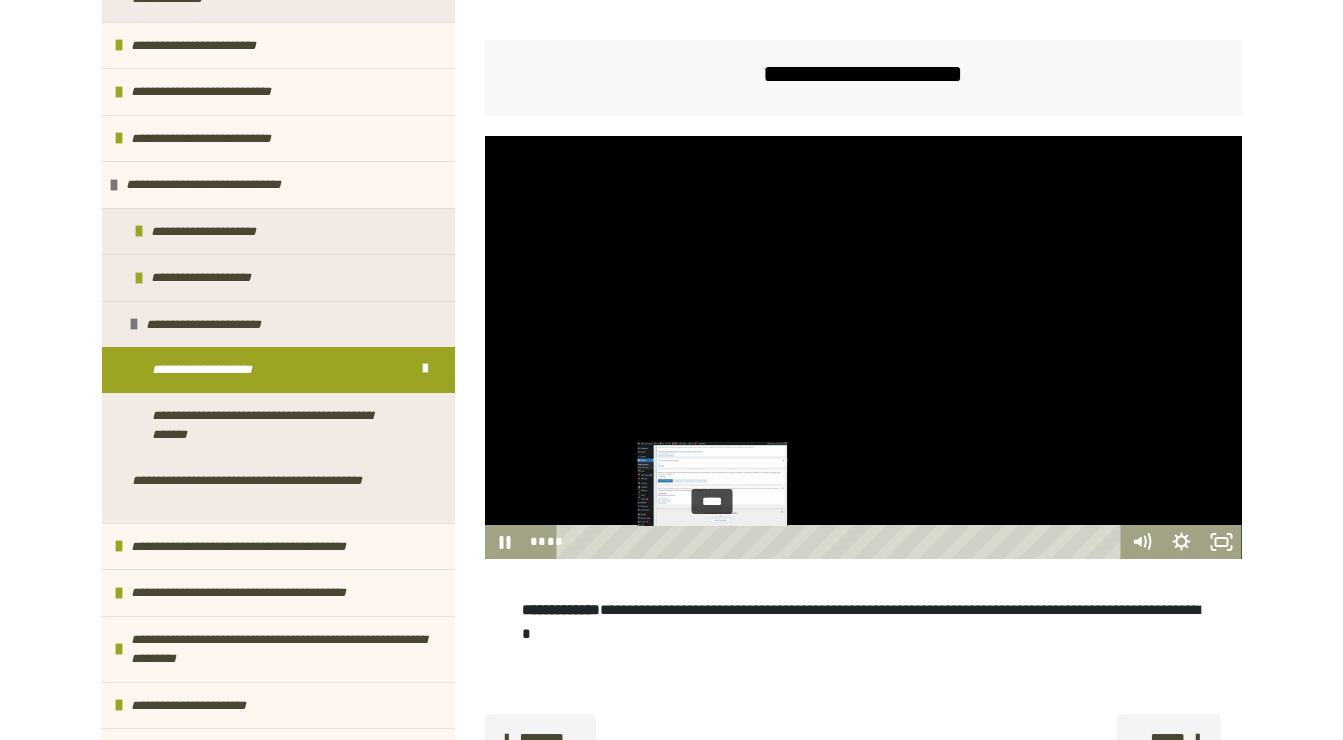 click on "****" at bounding box center [841, 542] 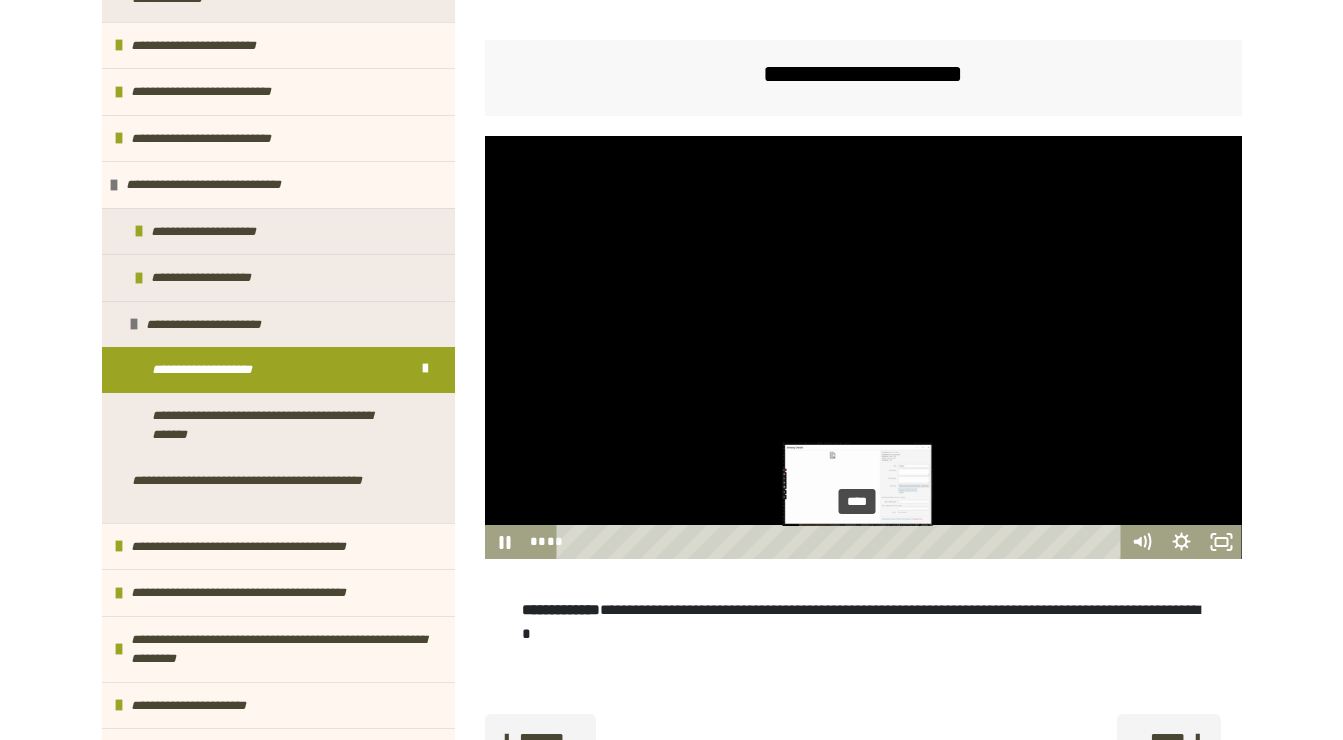 click at bounding box center (857, 542) 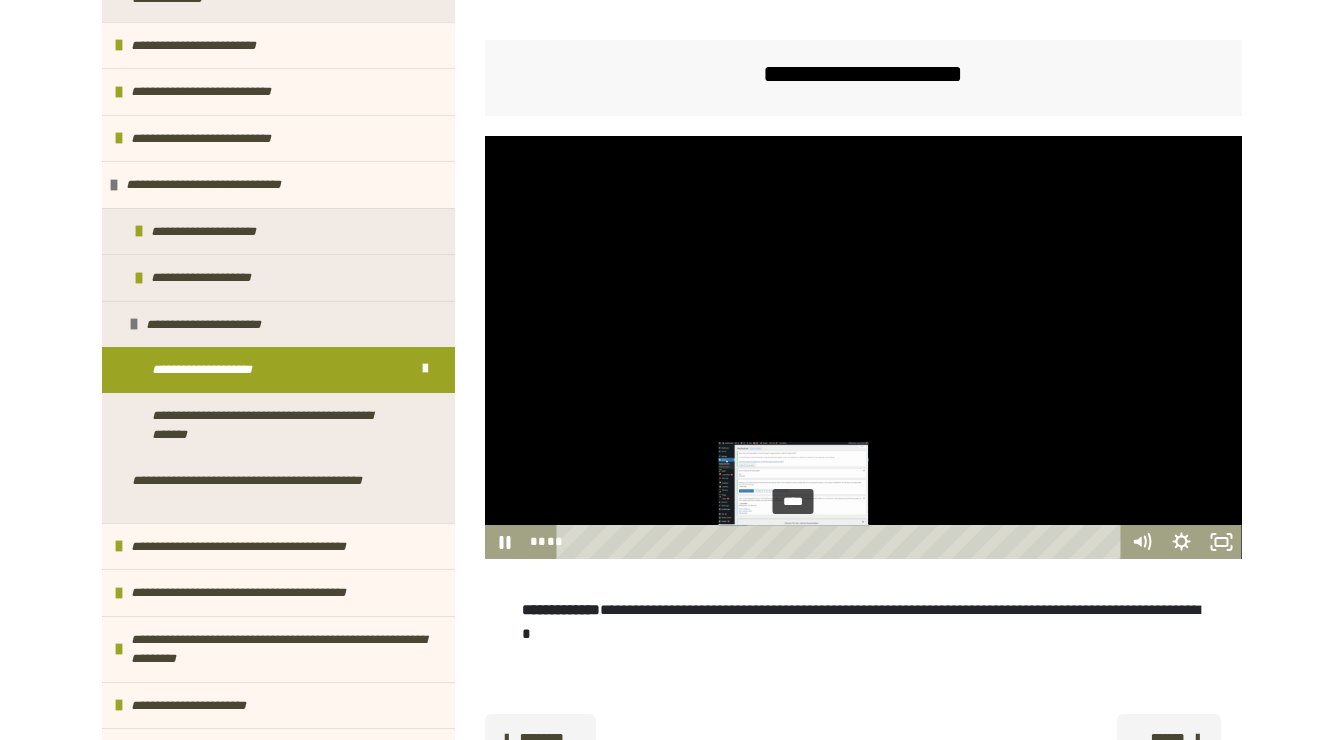 click on "****" at bounding box center (841, 542) 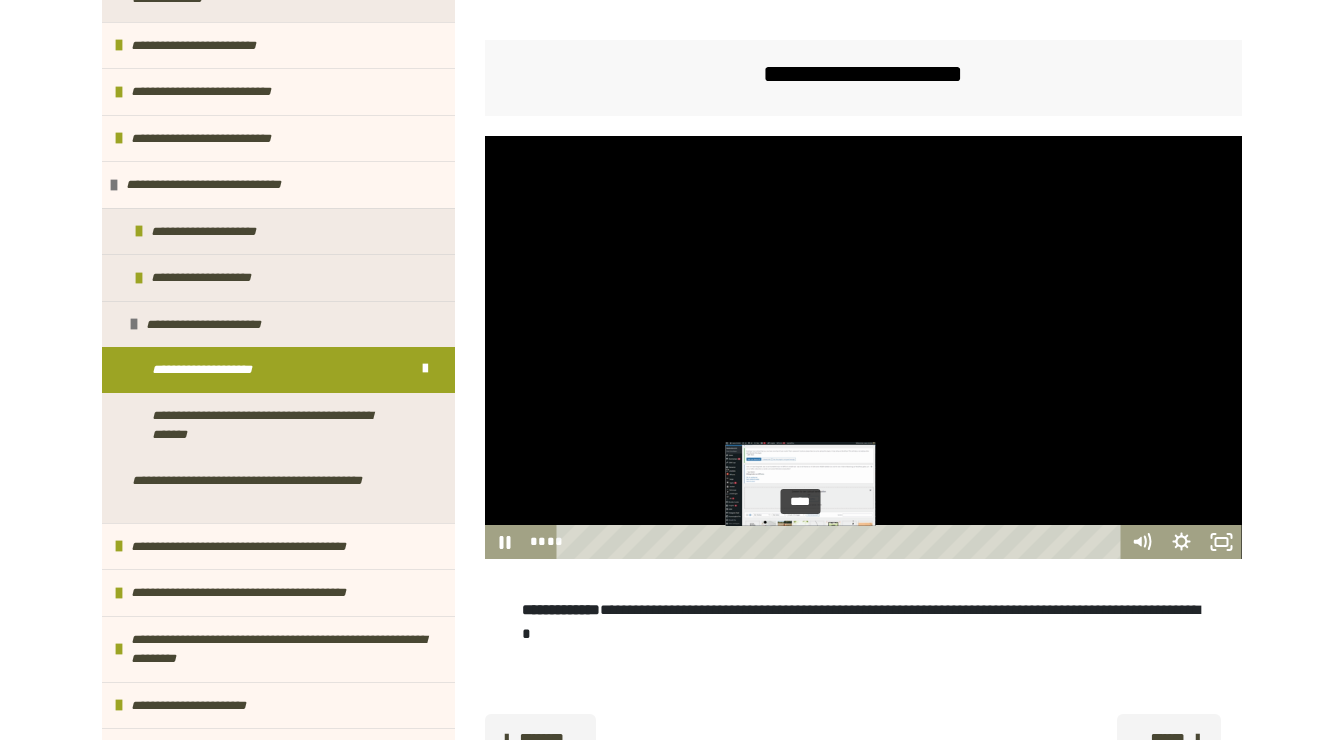 drag, startPoint x: 795, startPoint y: 547, endPoint x: 813, endPoint y: 547, distance: 18 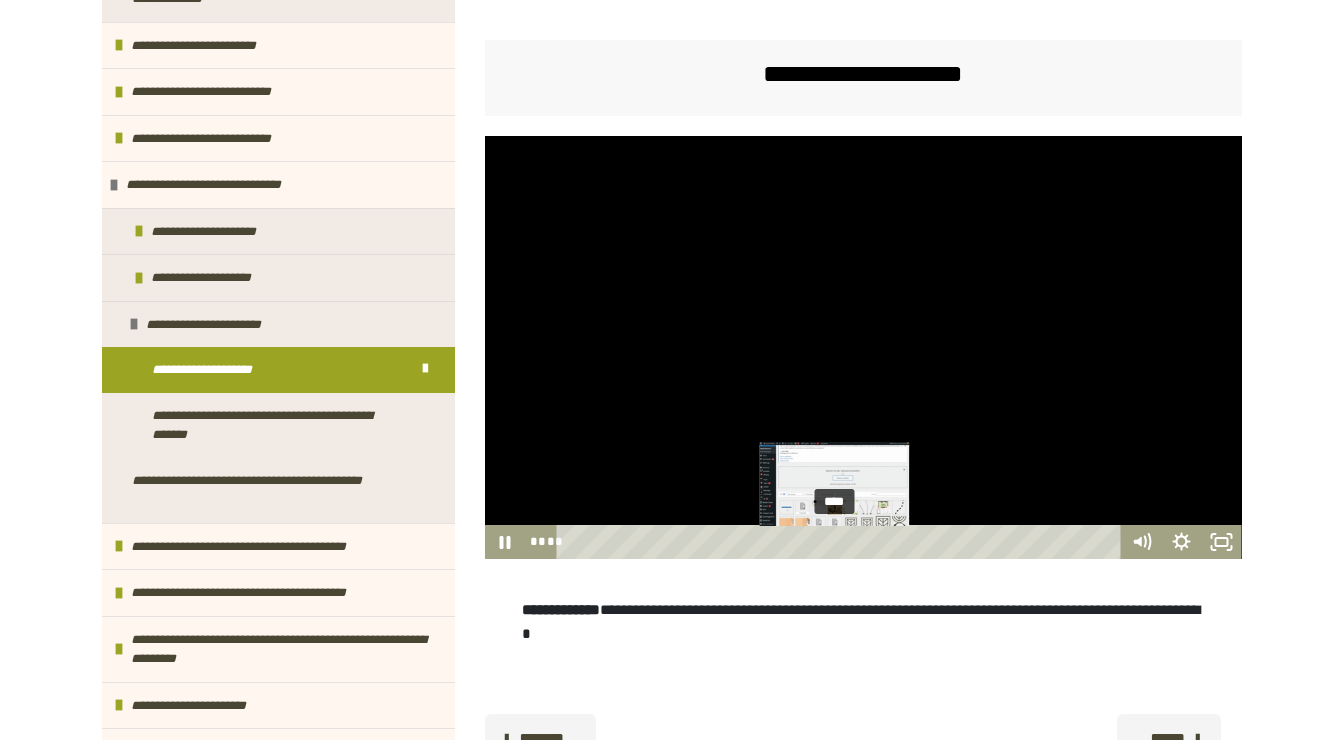 click at bounding box center (834, 542) 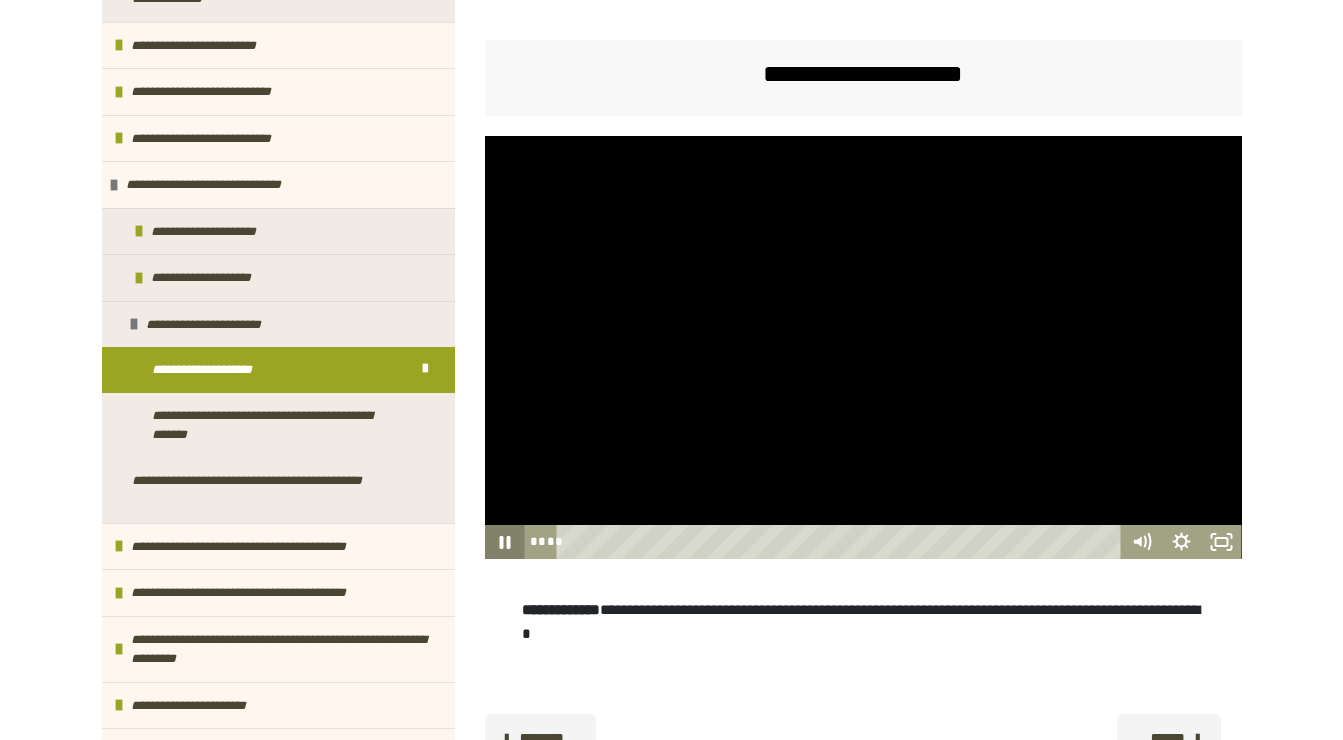 click 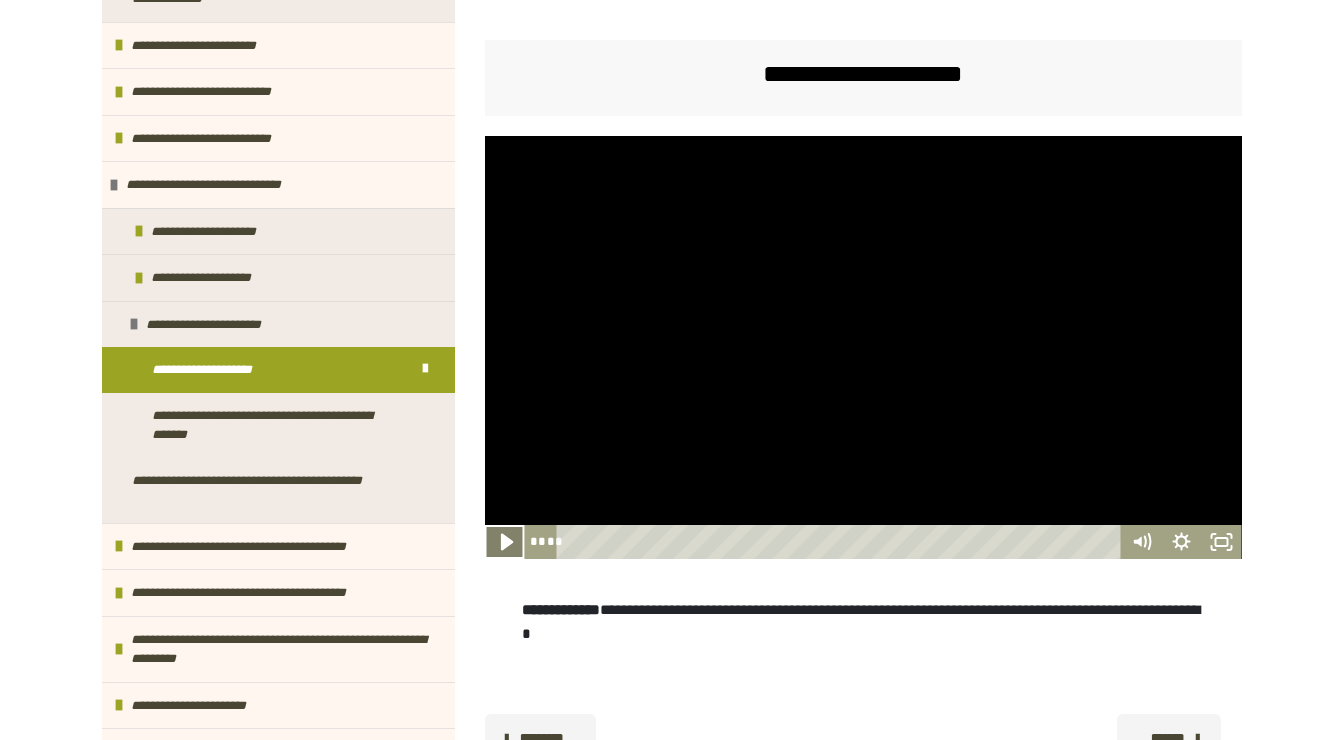 click 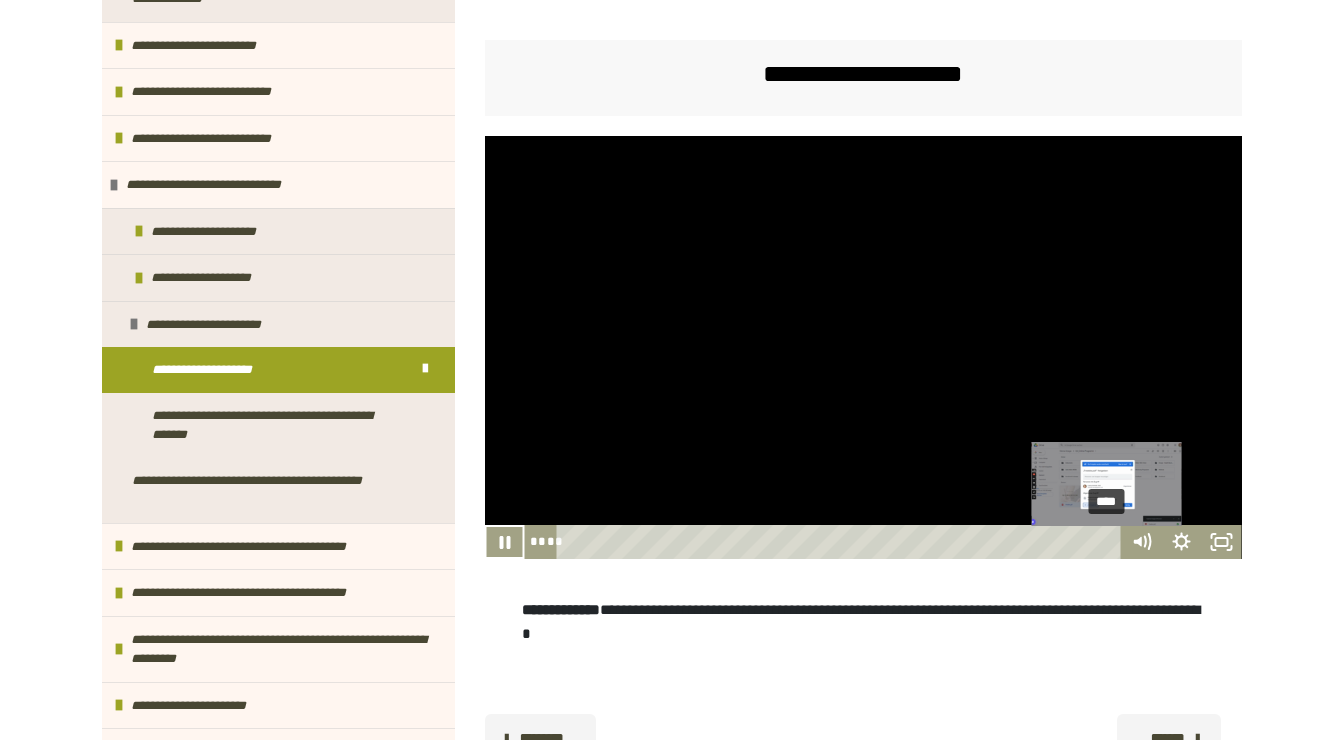 click on "****" at bounding box center (841, 542) 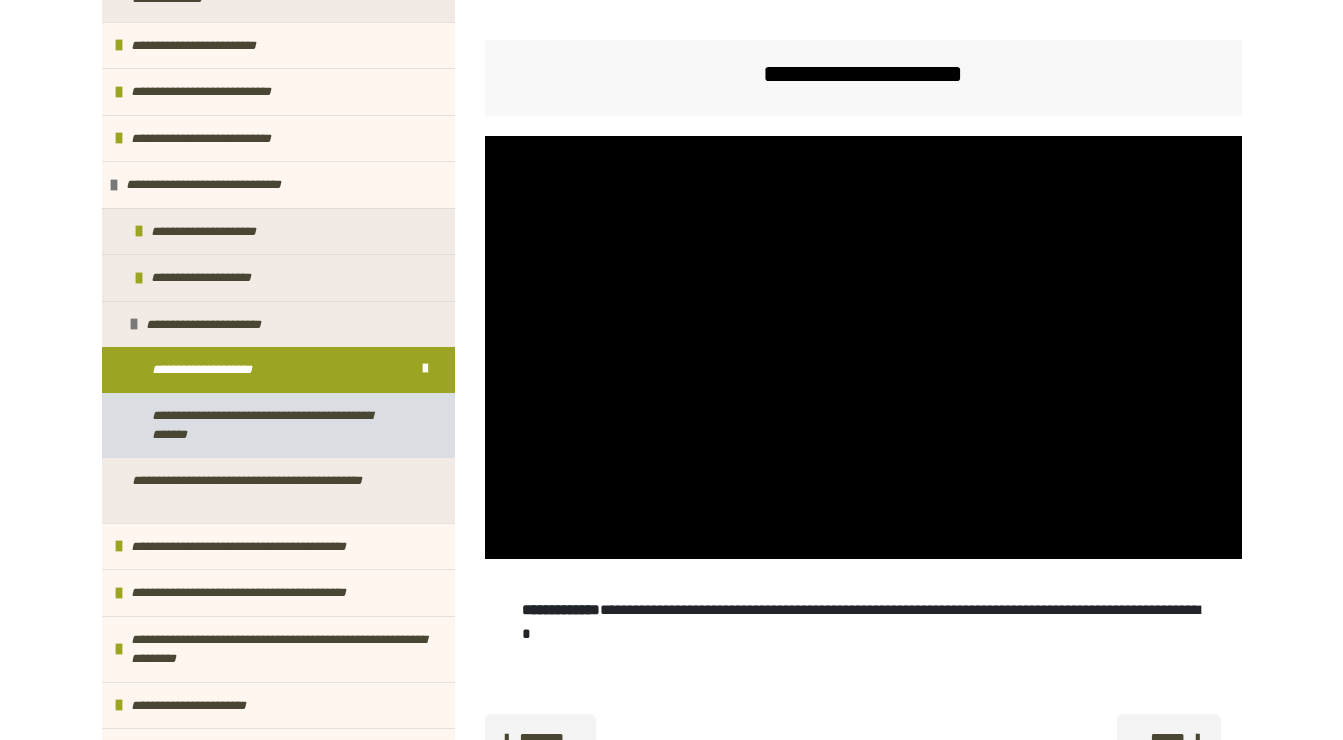 click on "**********" at bounding box center [273, 425] 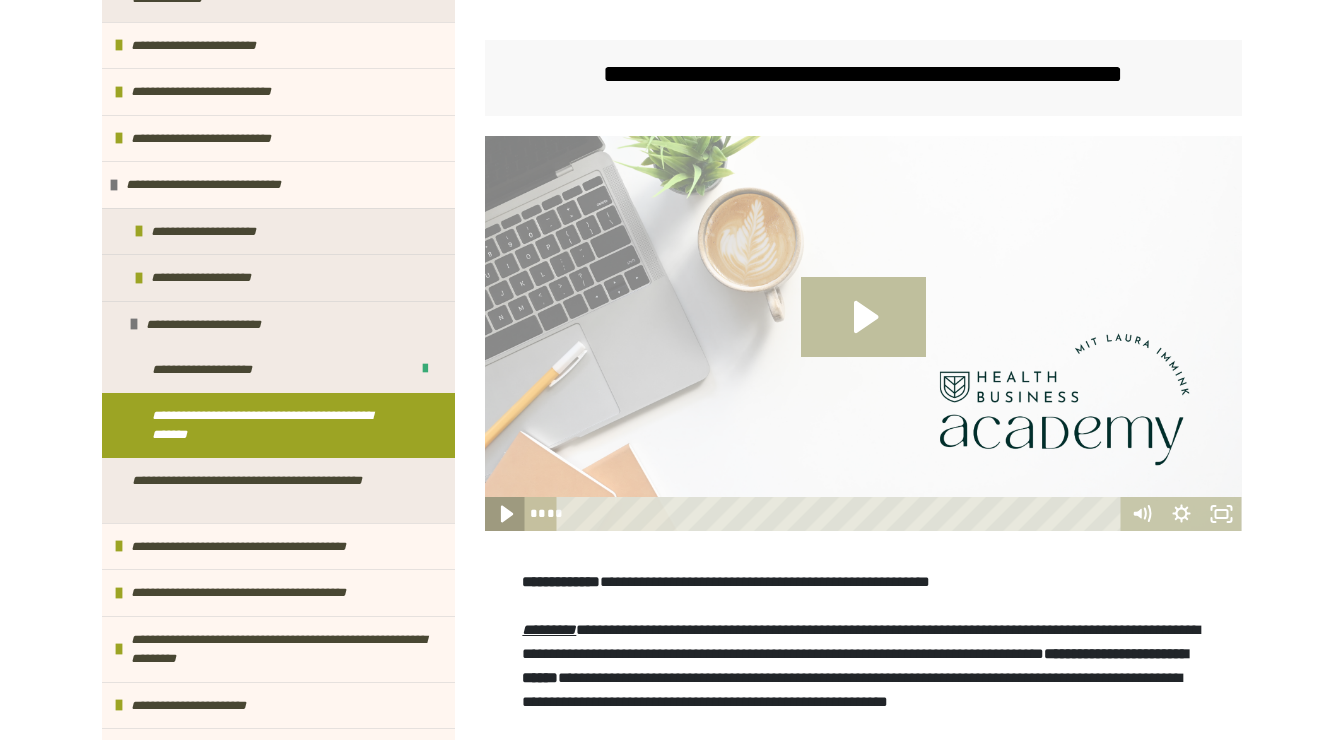click 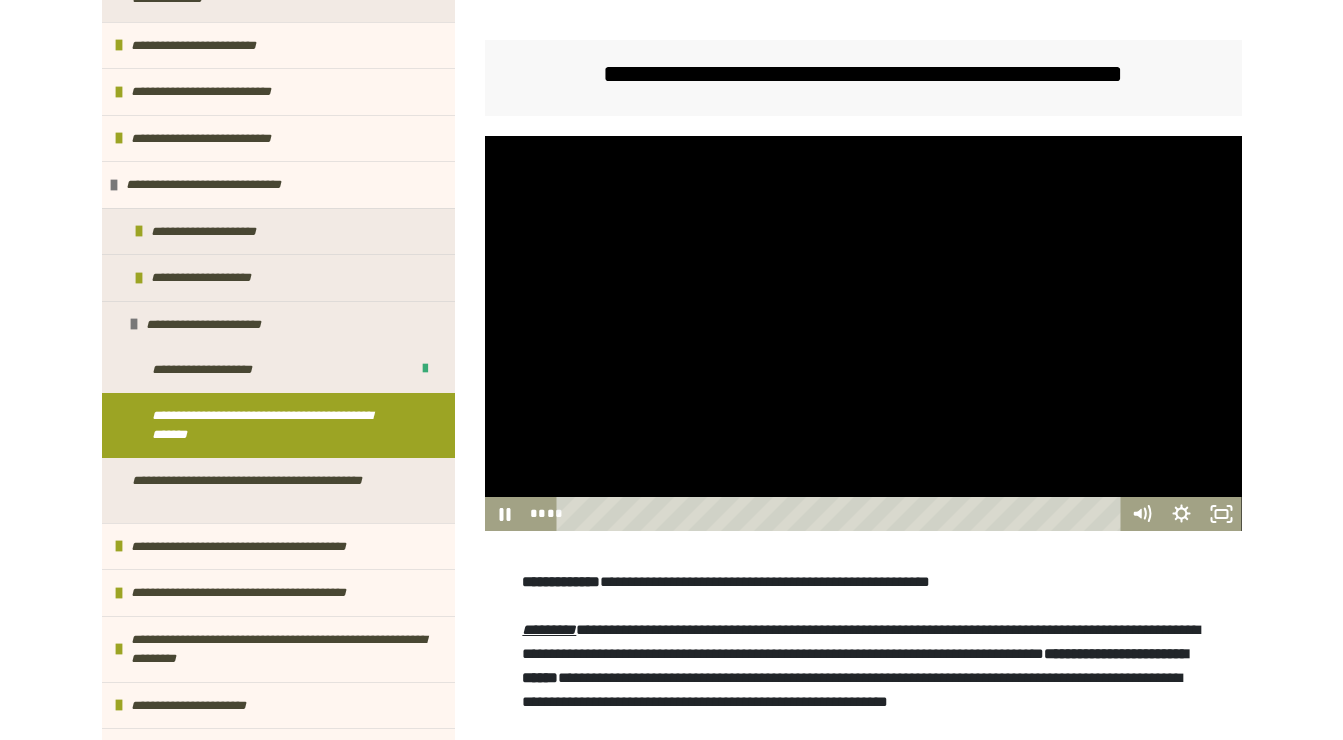 drag, startPoint x: 795, startPoint y: 515, endPoint x: 511, endPoint y: 528, distance: 284.2974 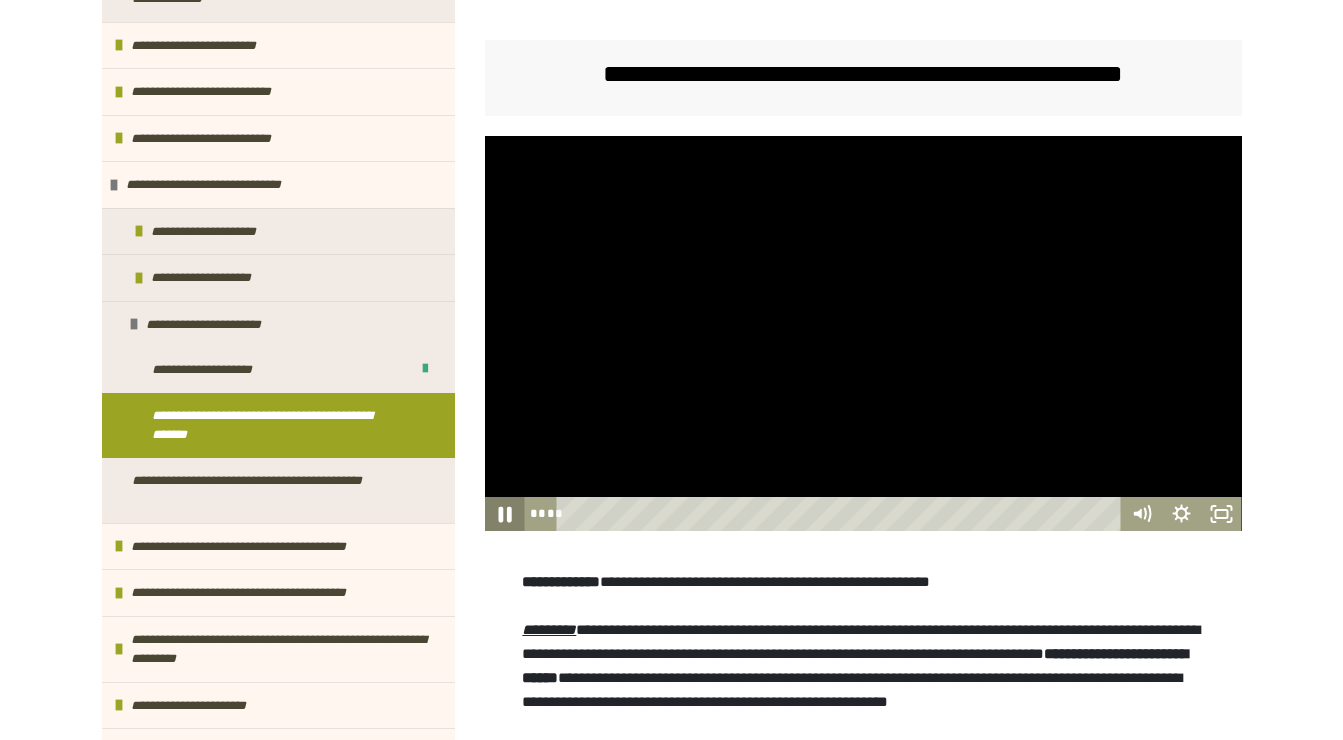 click 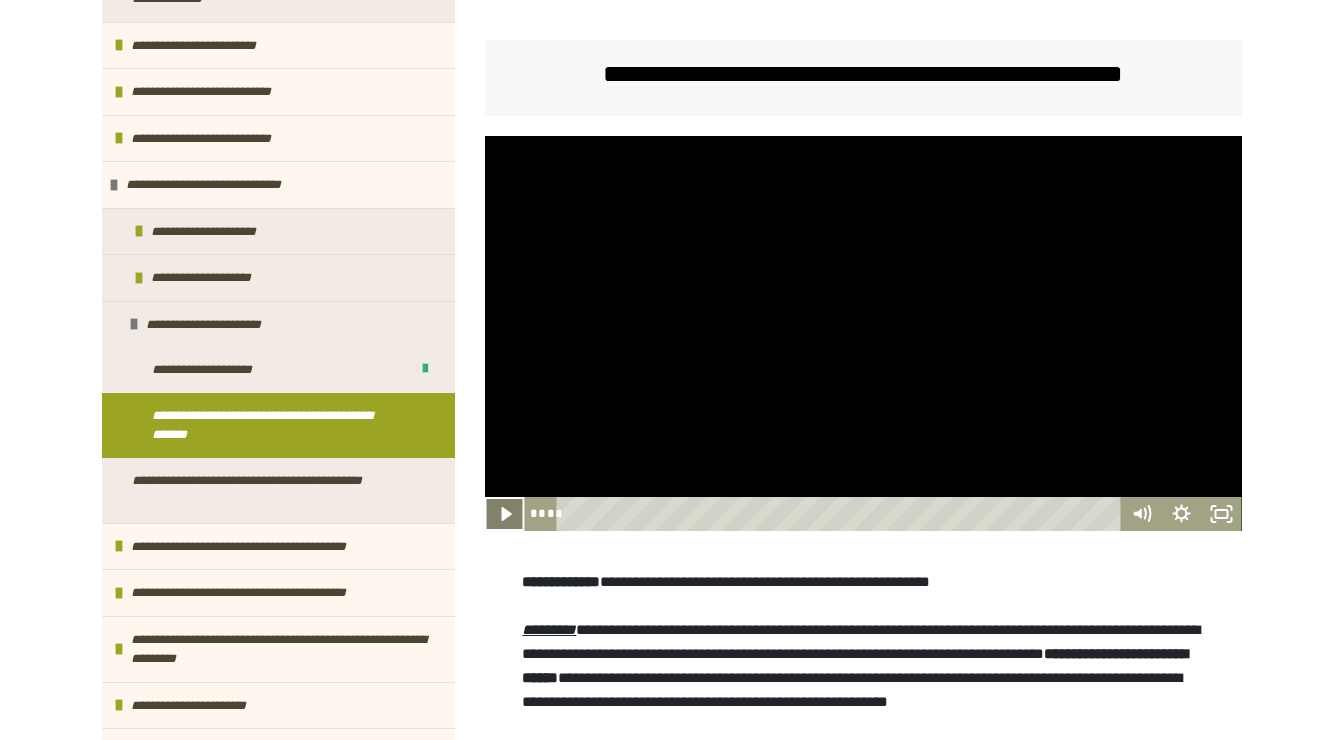 click 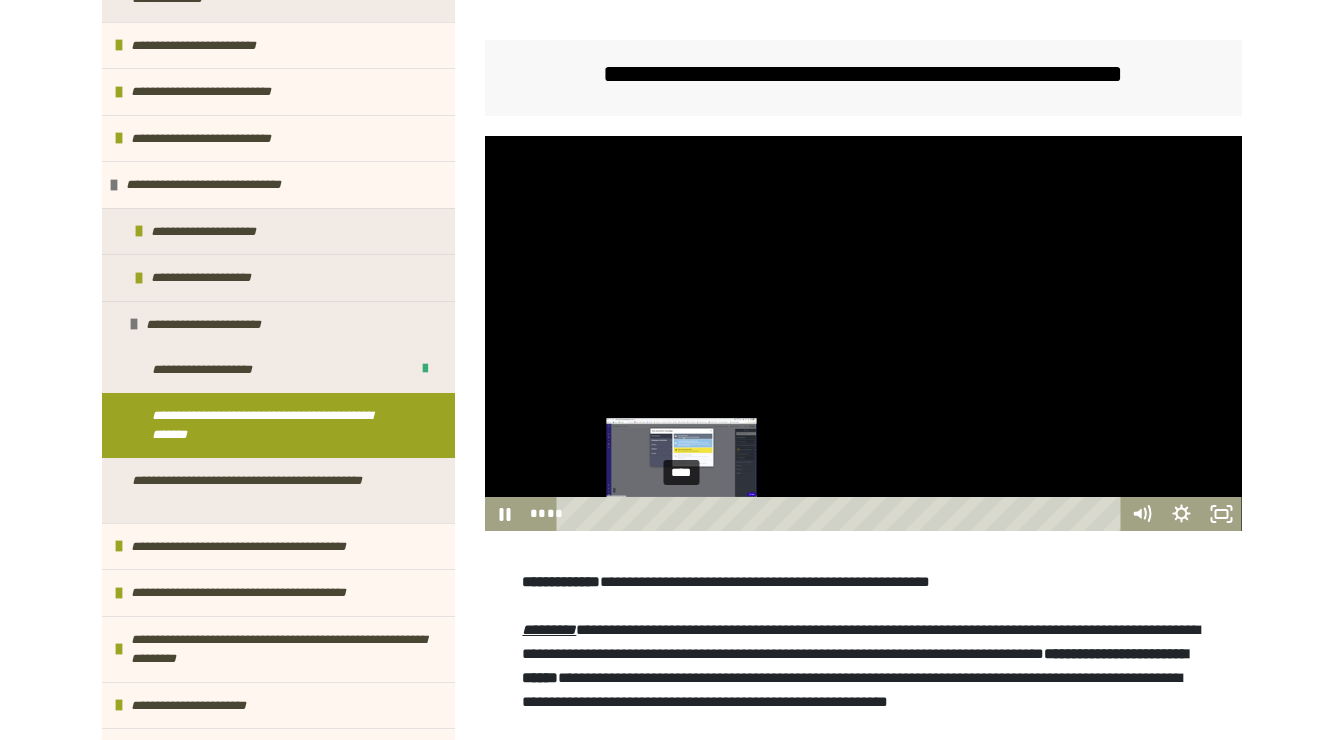 click on "****" at bounding box center [841, 514] 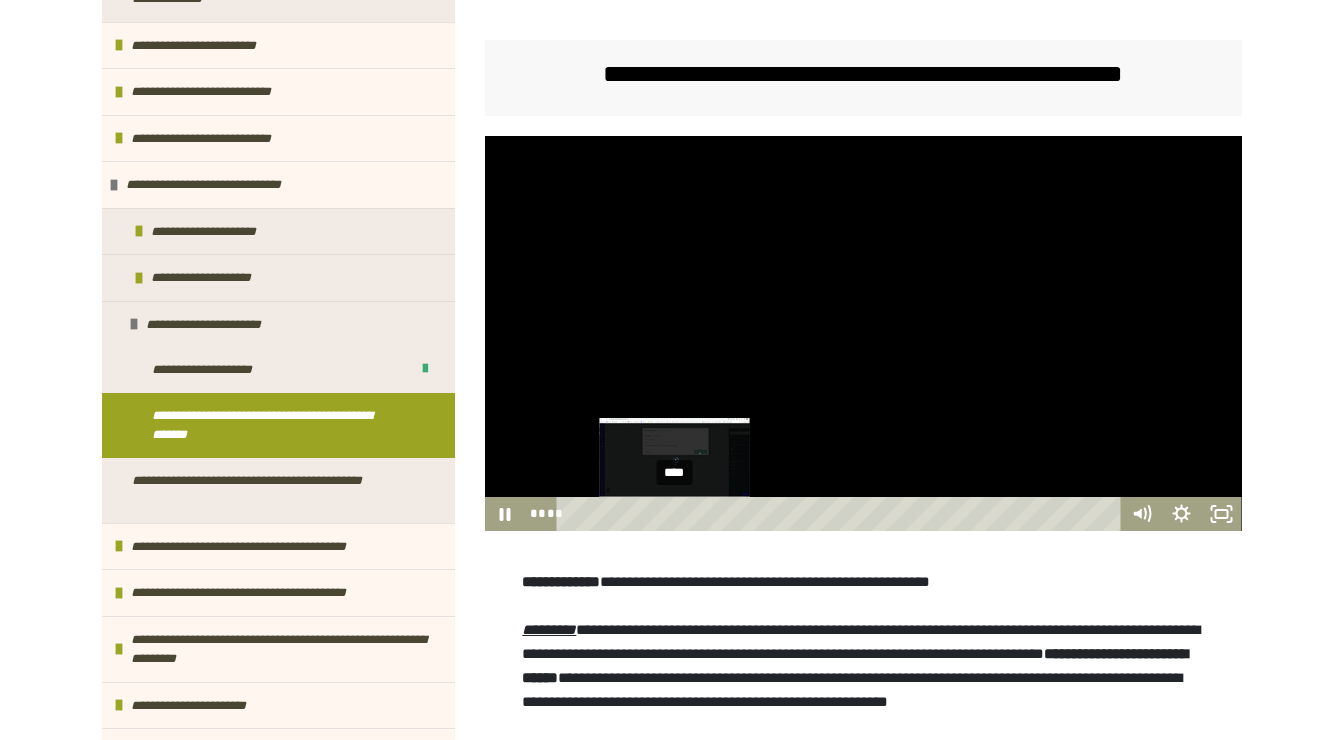 click on "****" at bounding box center (841, 514) 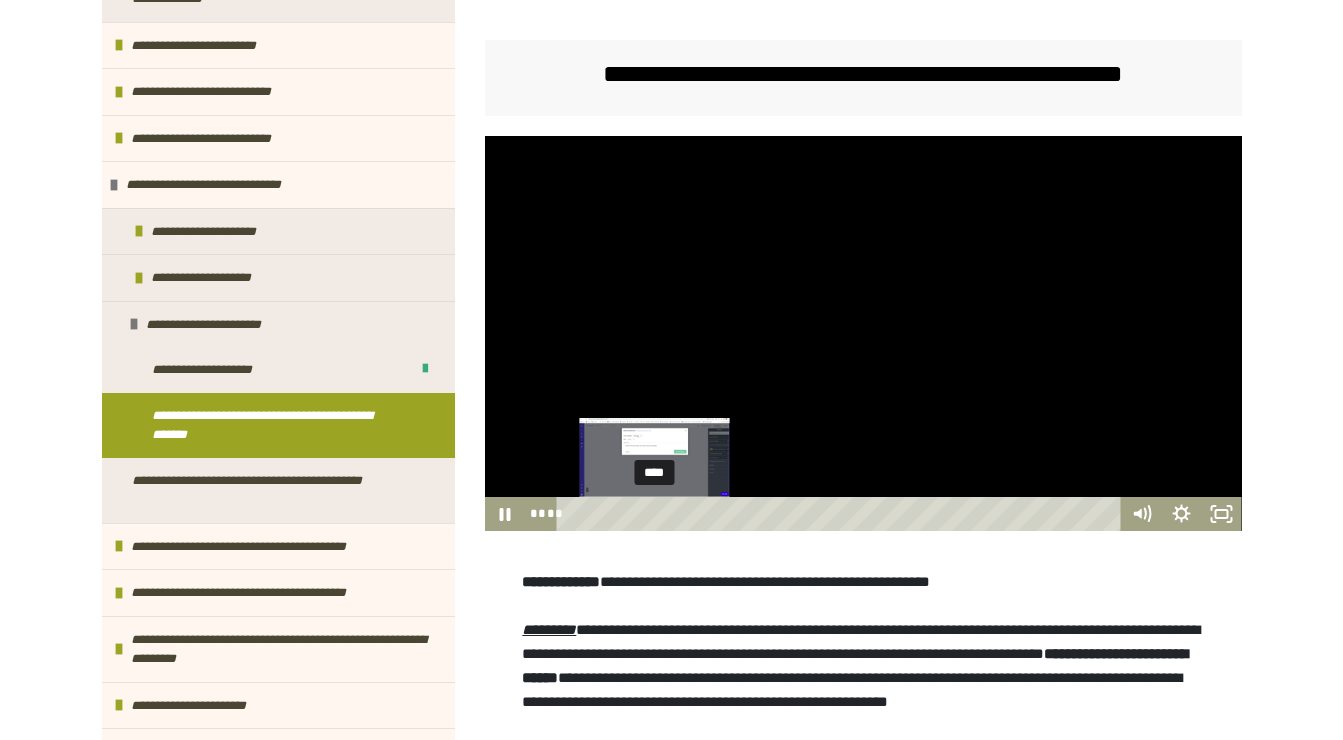click on "****" at bounding box center [841, 514] 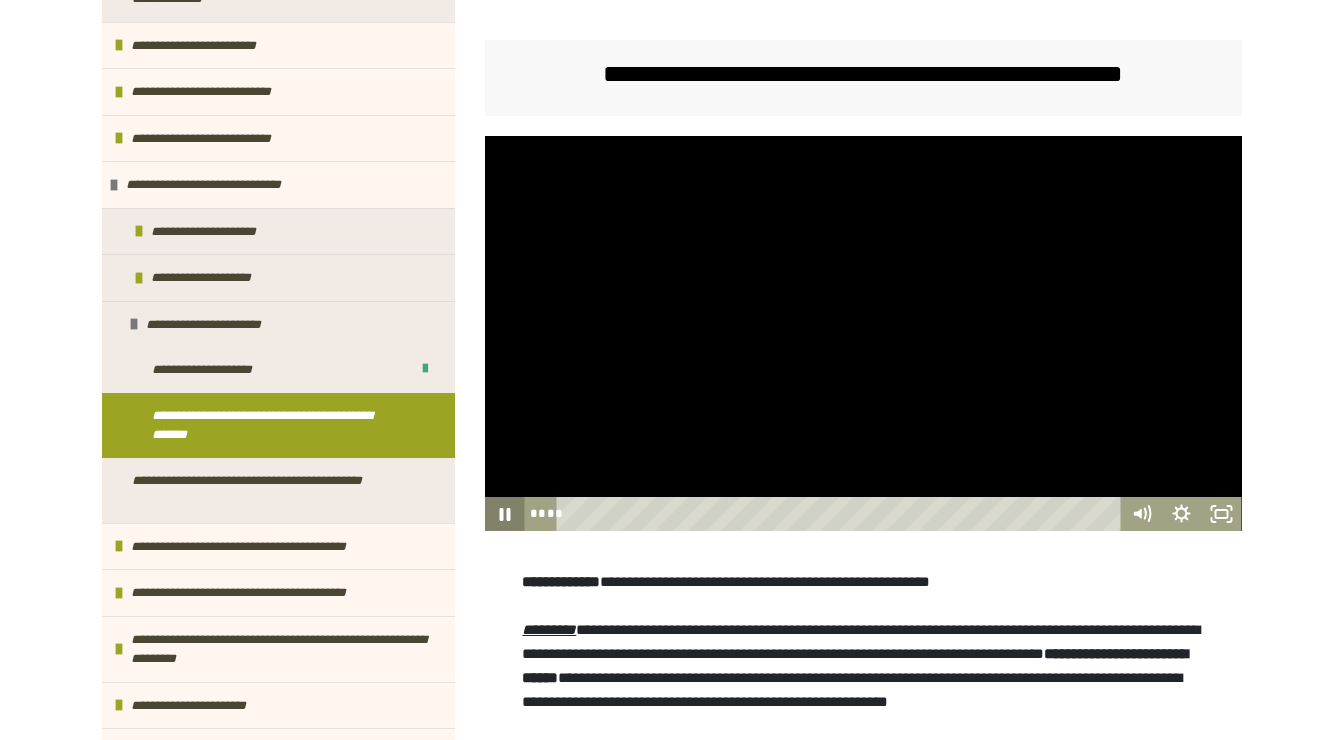 click 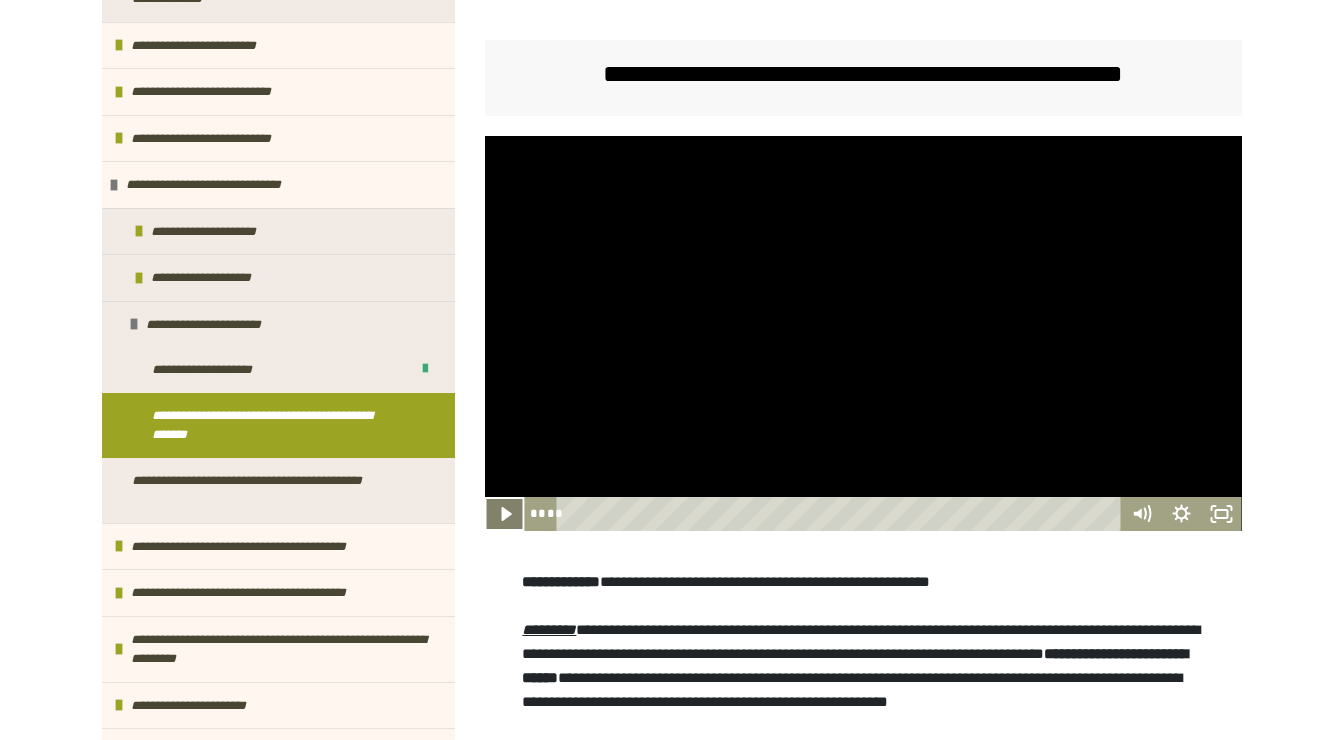 click 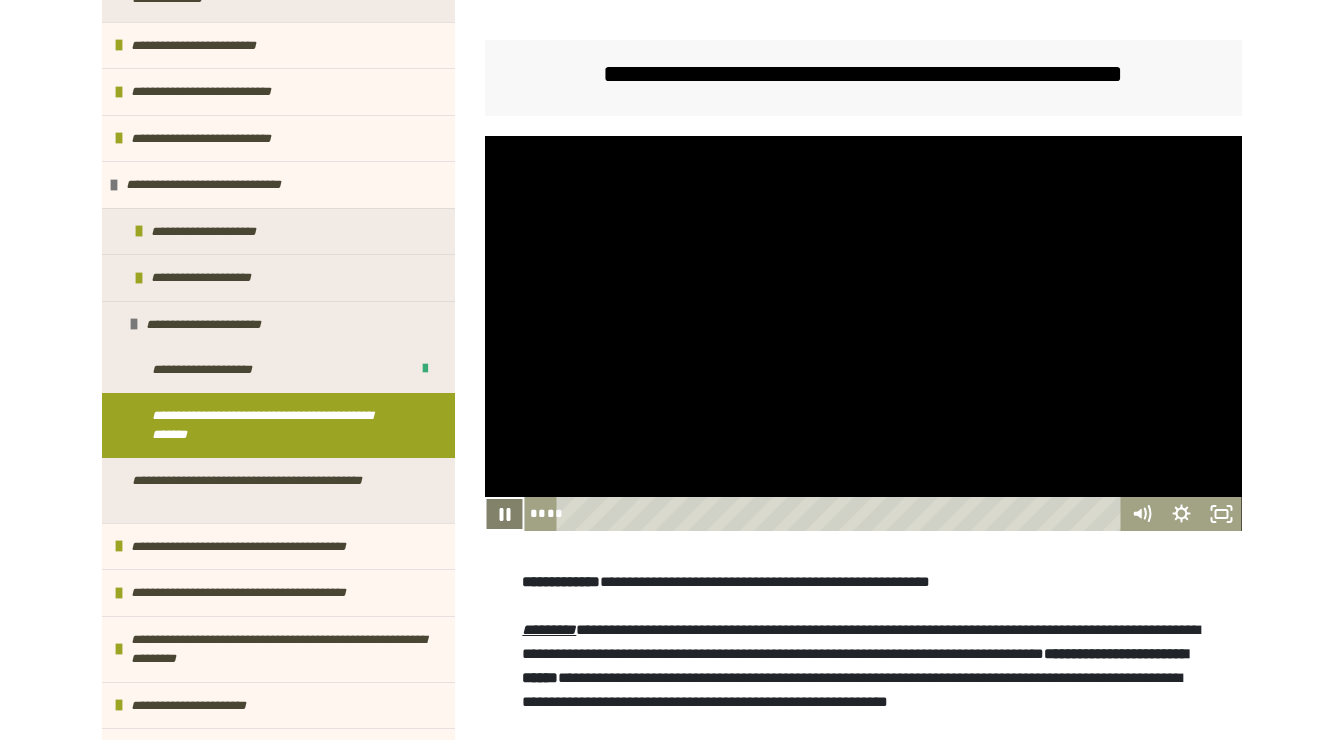 click 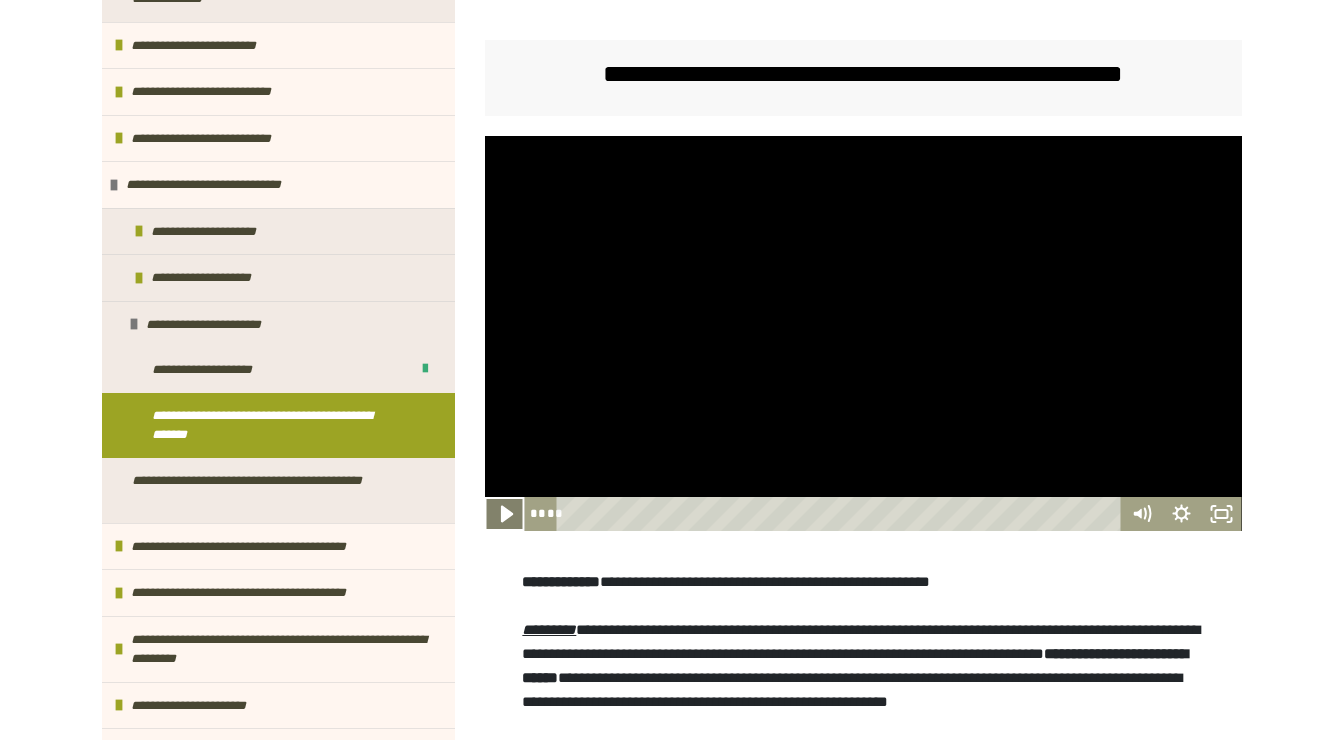 click 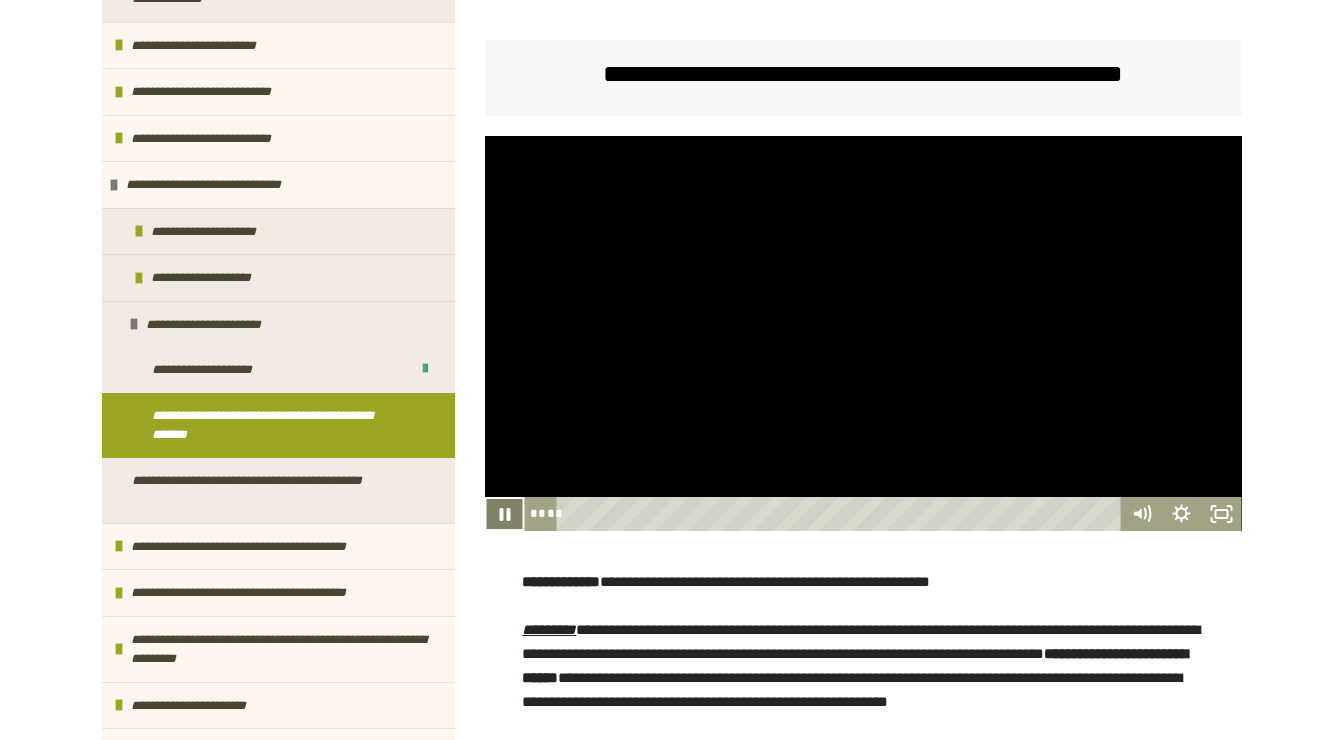 click 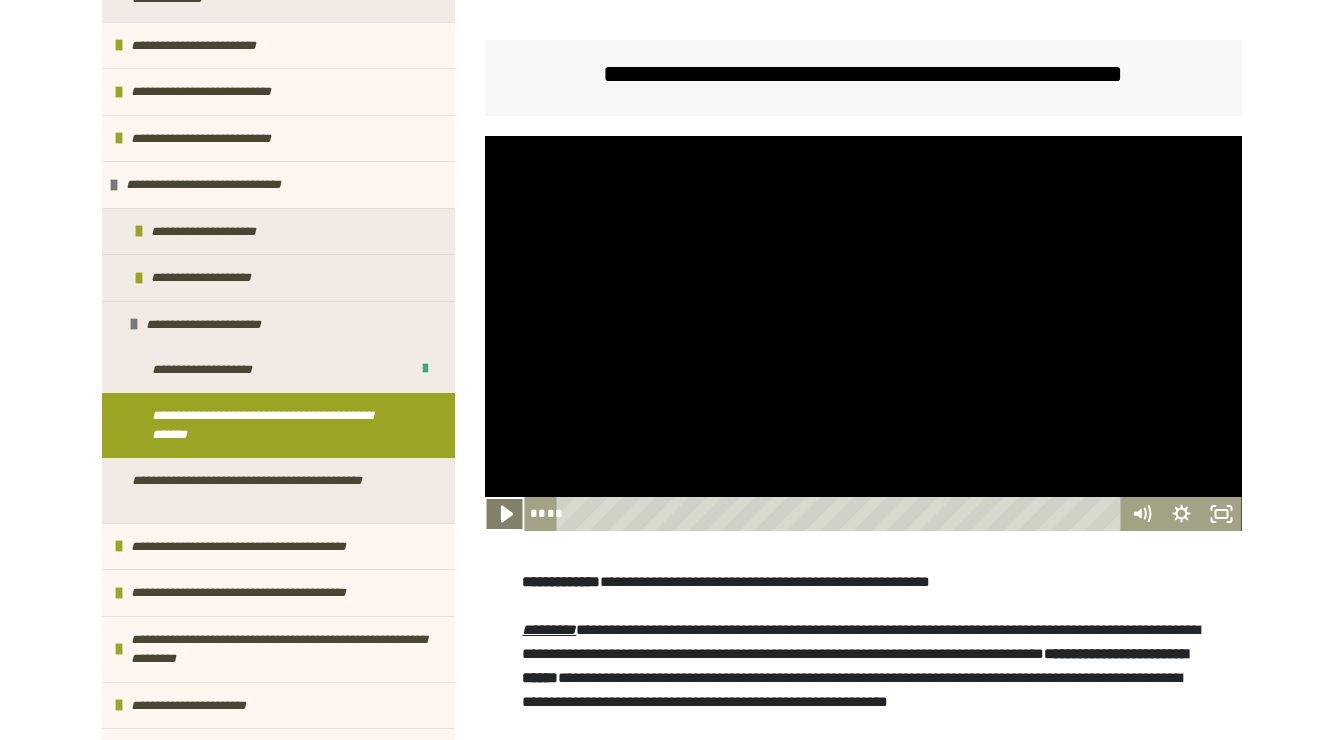 click 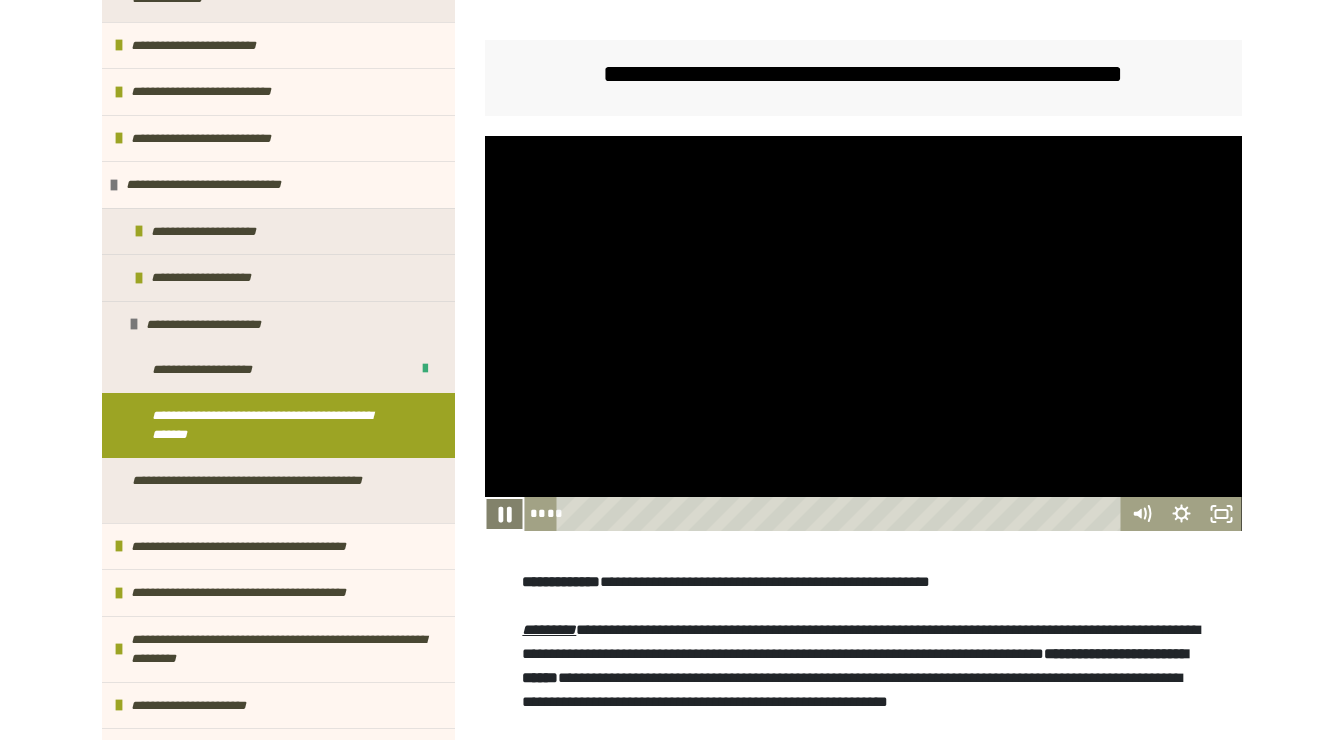 click 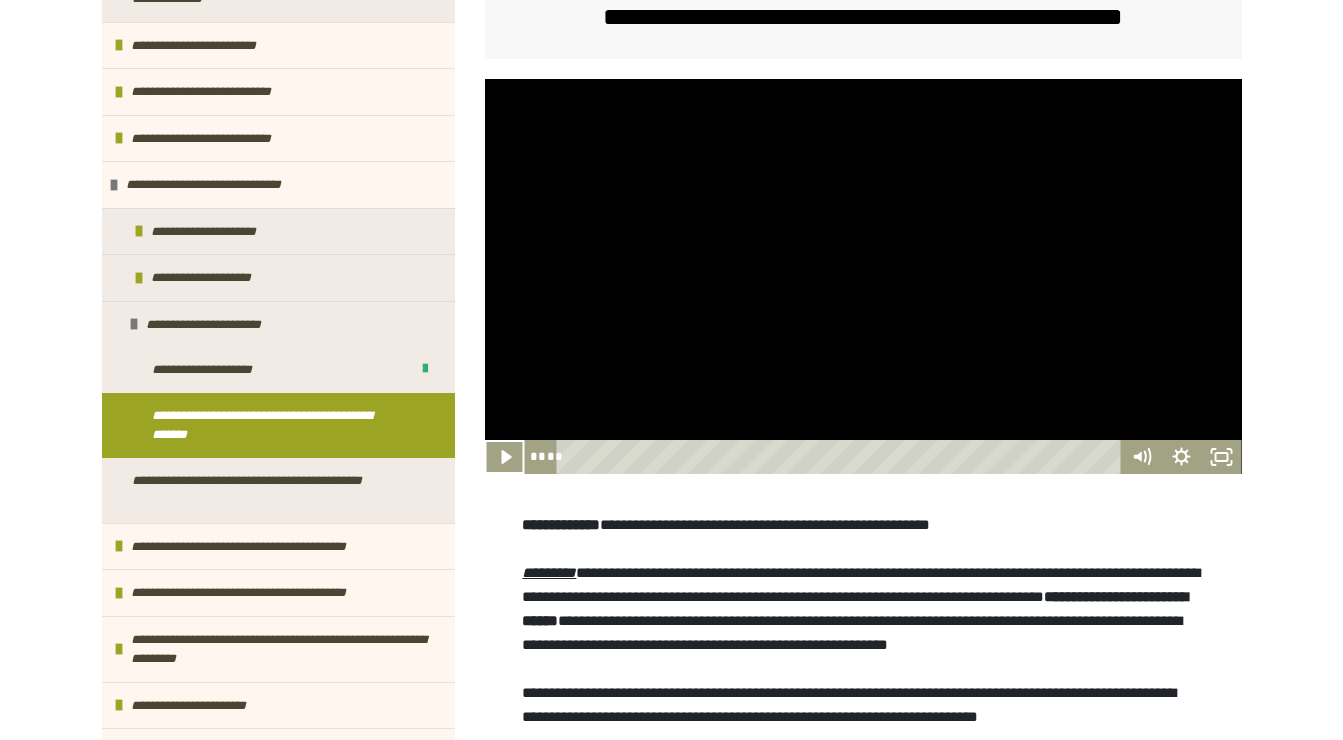 scroll, scrollTop: 587, scrollLeft: 0, axis: vertical 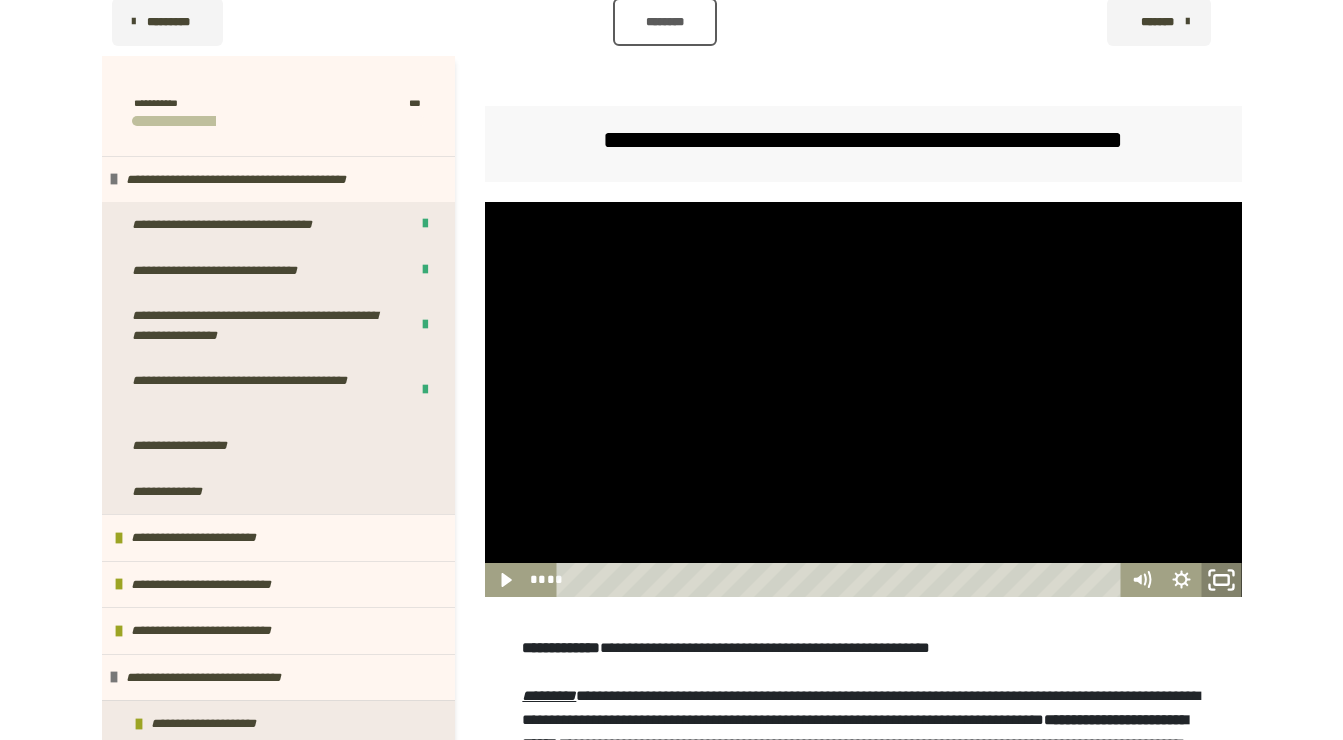 click 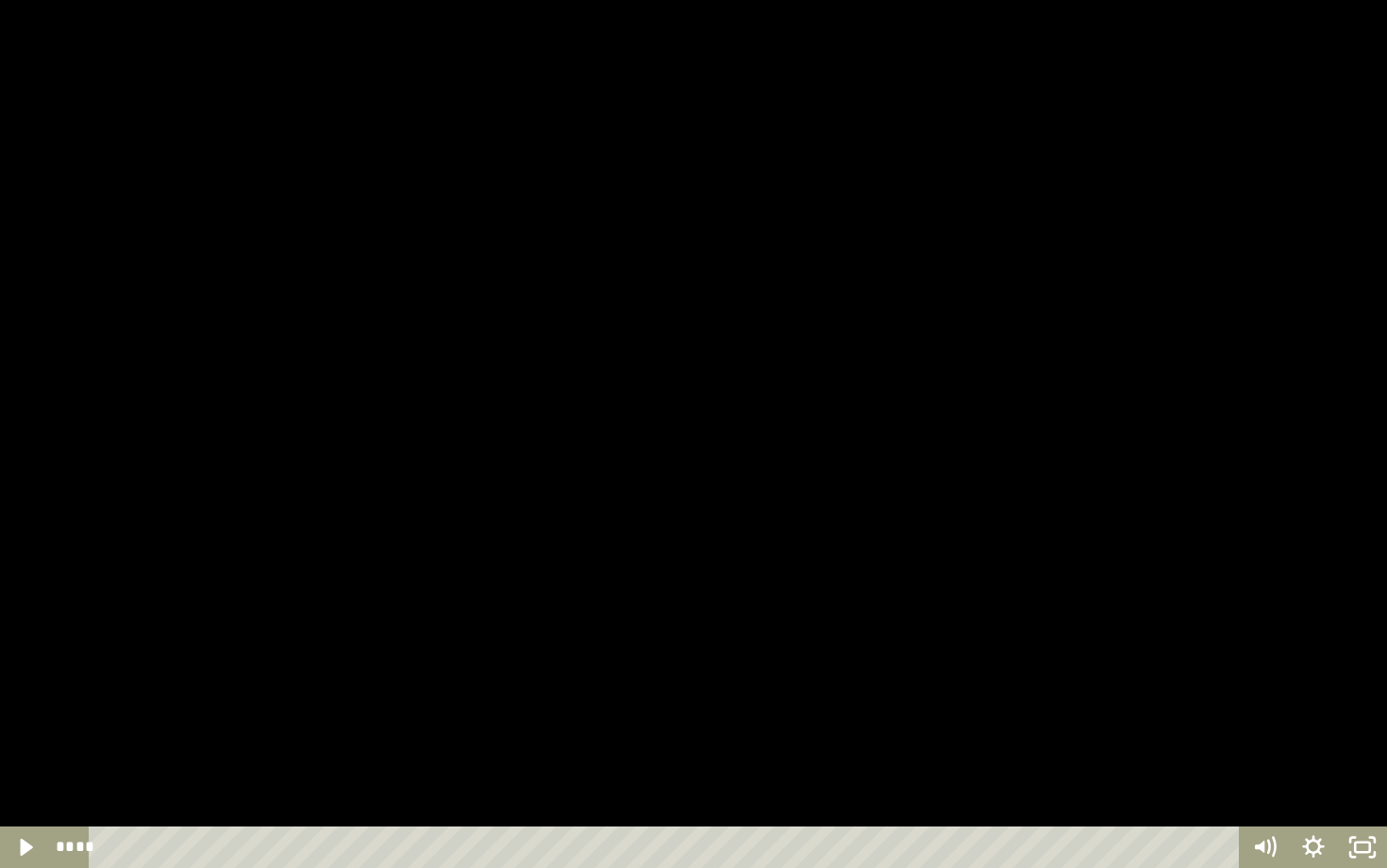 drag, startPoint x: 1174, startPoint y: 447, endPoint x: 1168, endPoint y: 544, distance: 97.18539 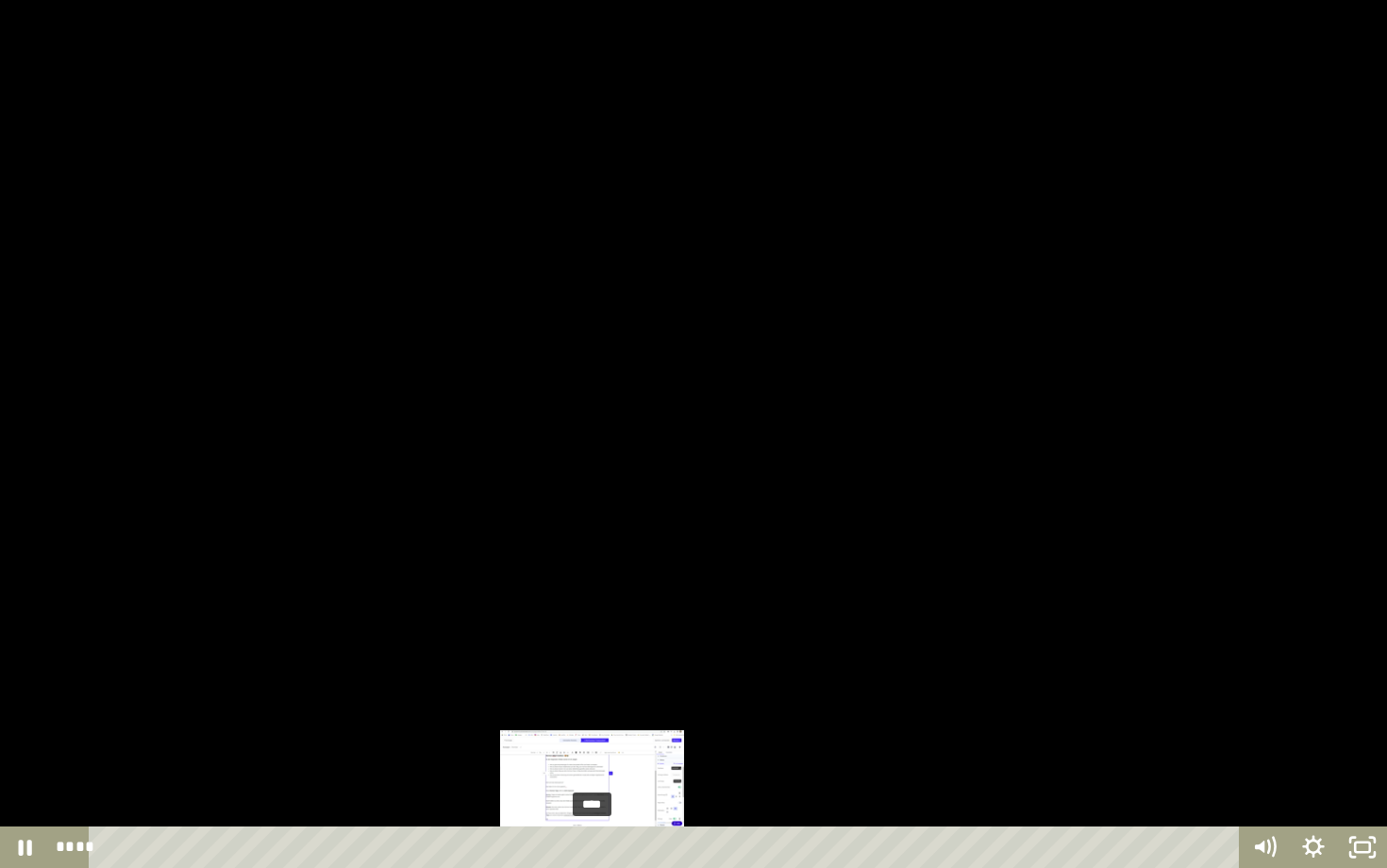 click on "****" at bounding box center (667, 847) 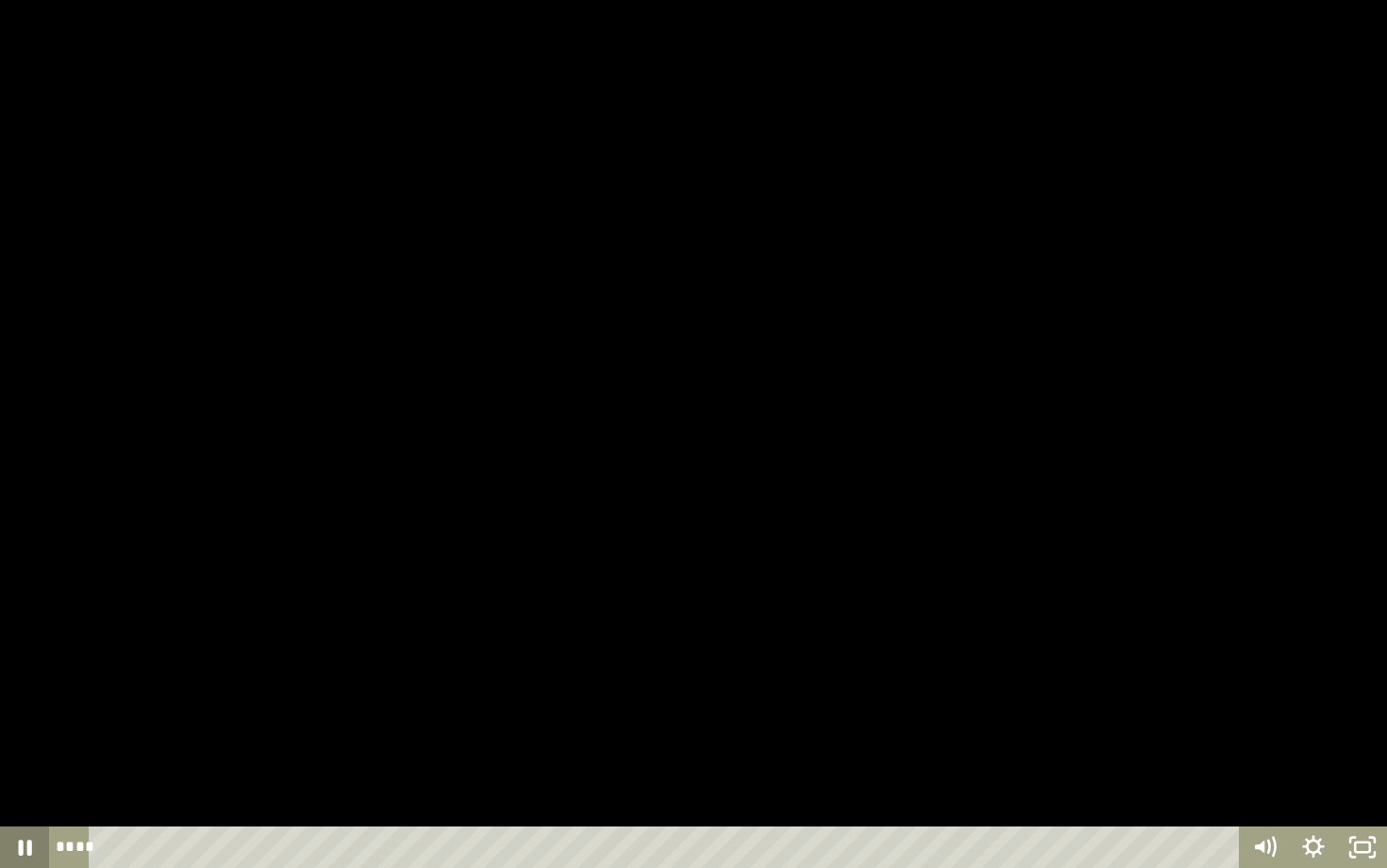 click 